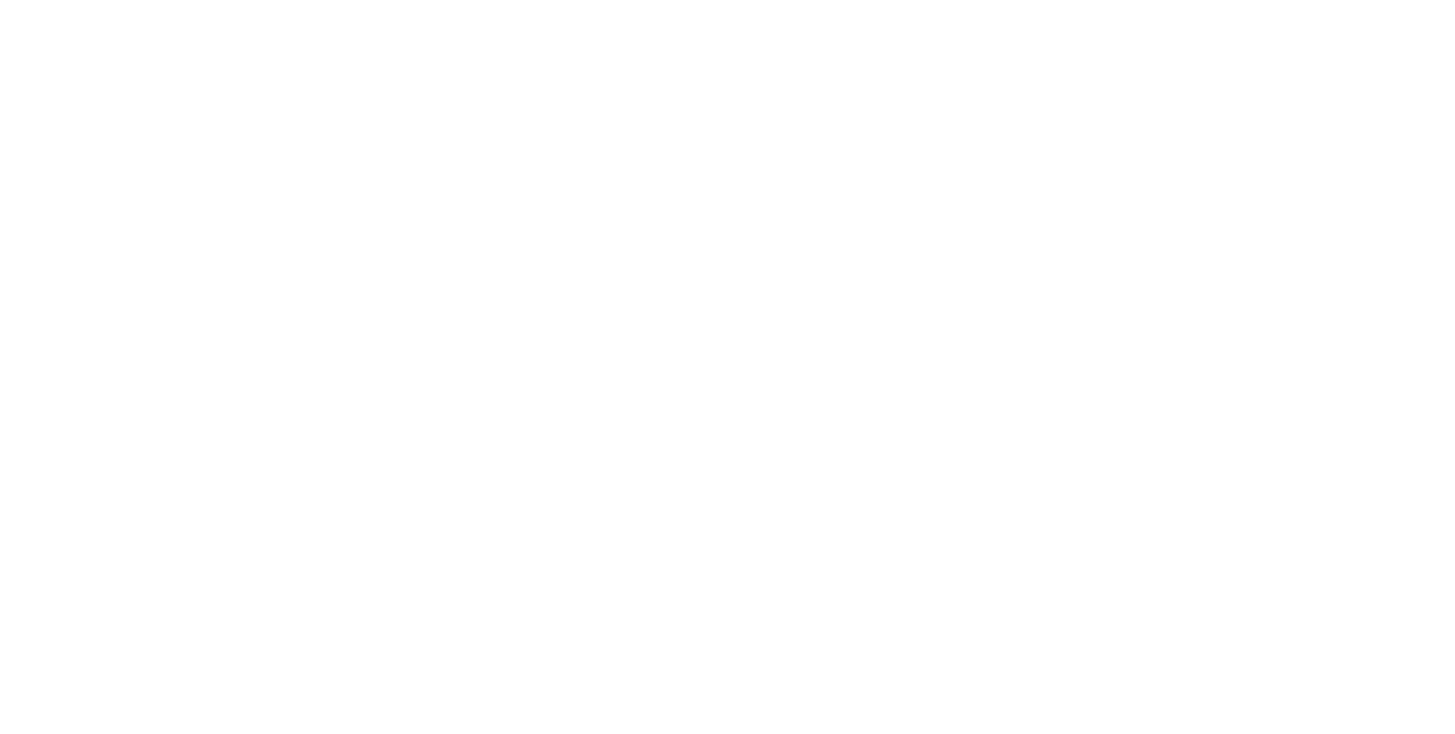 scroll, scrollTop: 0, scrollLeft: 0, axis: both 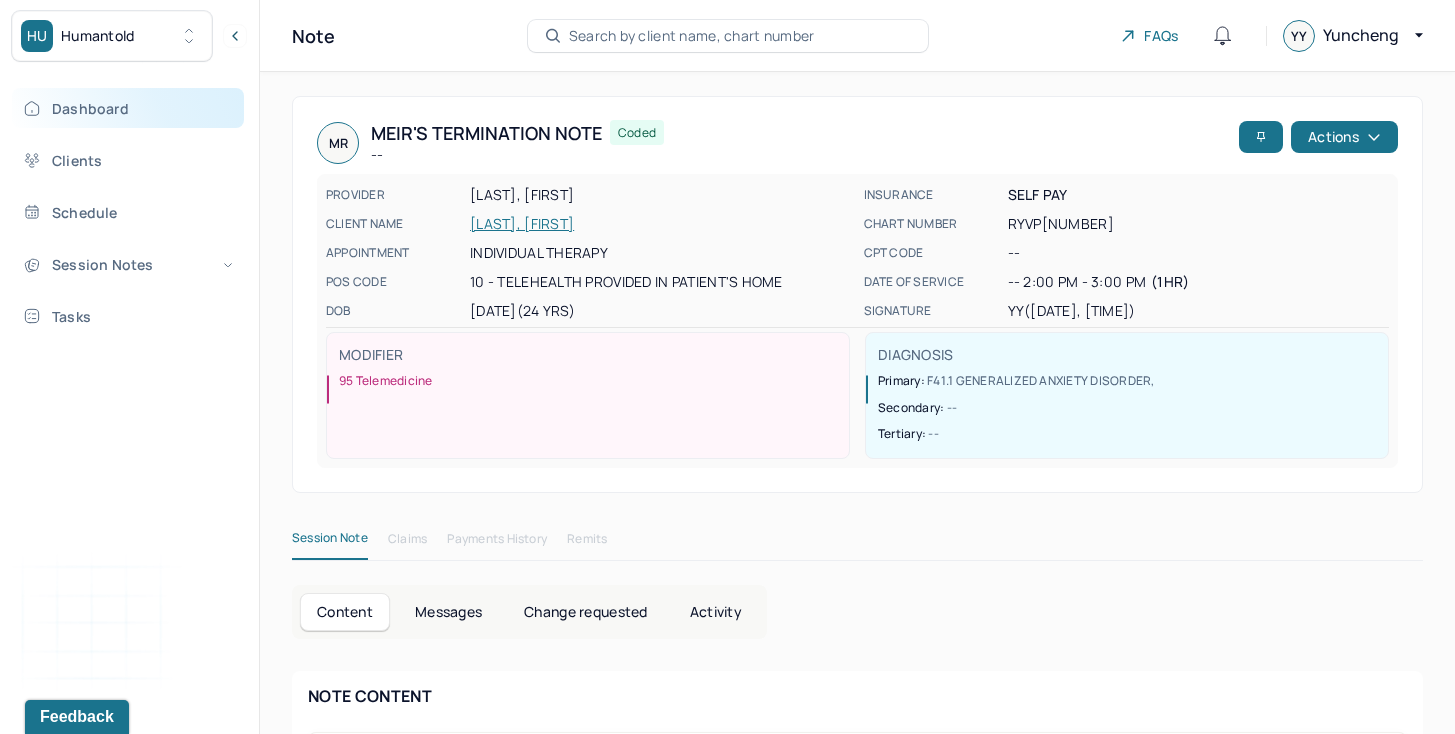click on "Dashboard" at bounding box center [128, 108] 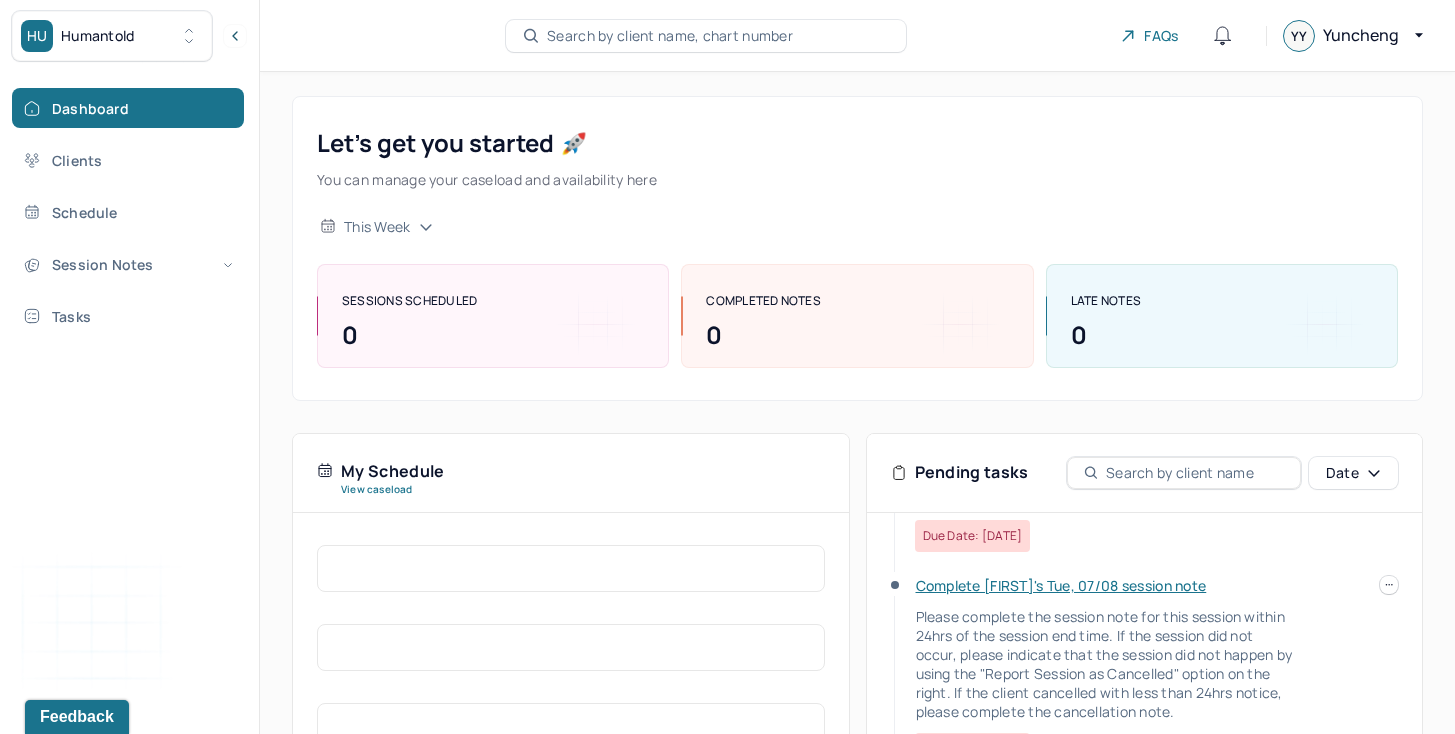 scroll, scrollTop: 393, scrollLeft: 0, axis: vertical 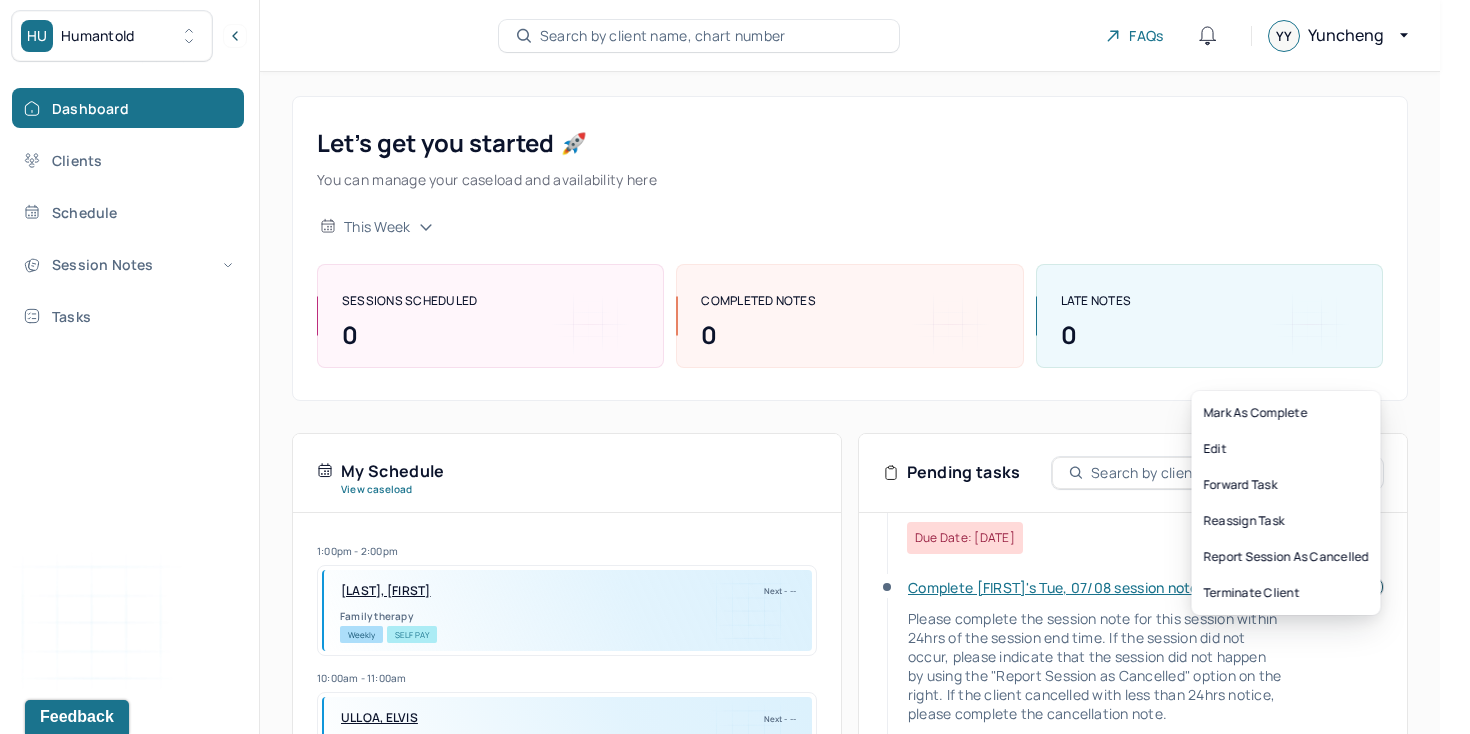 click 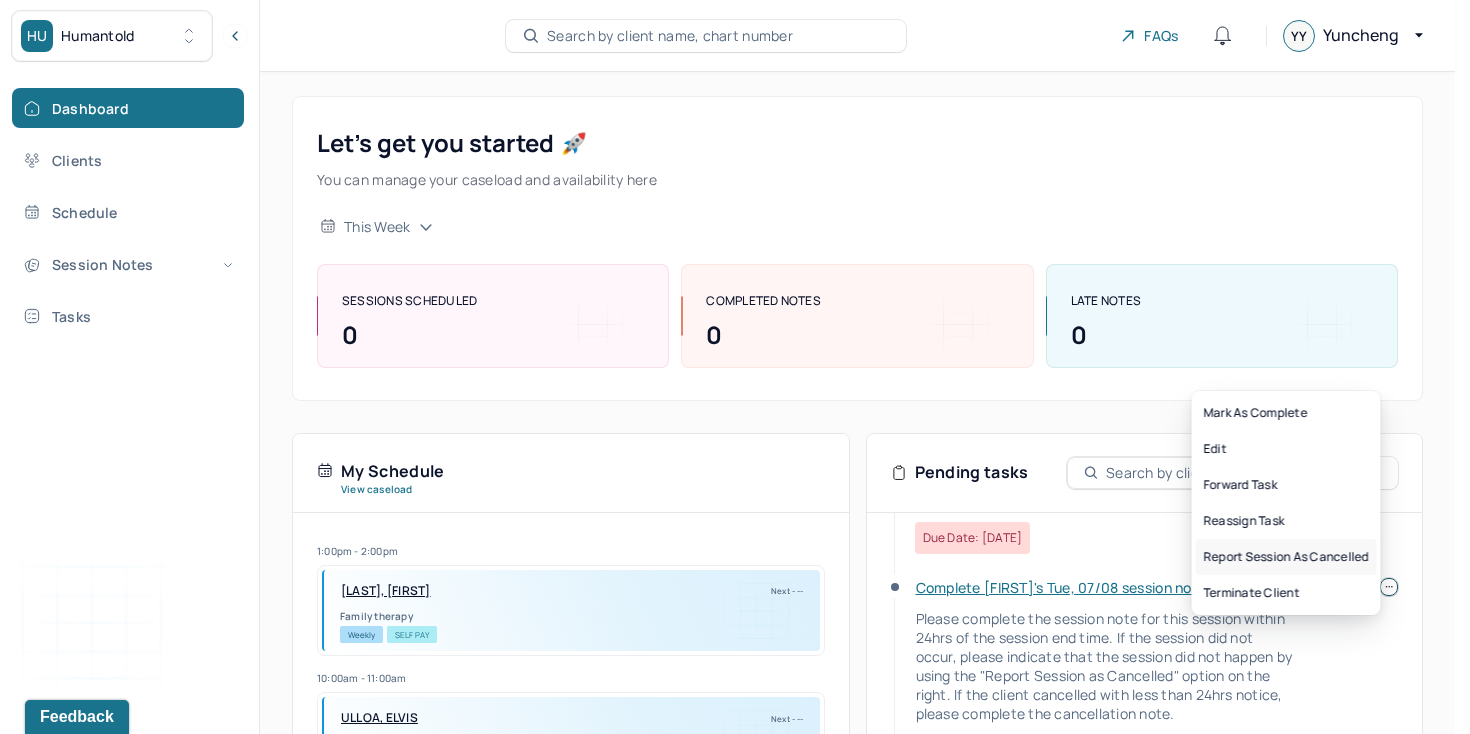 click on "Report session as cancelled" at bounding box center [1286, 557] 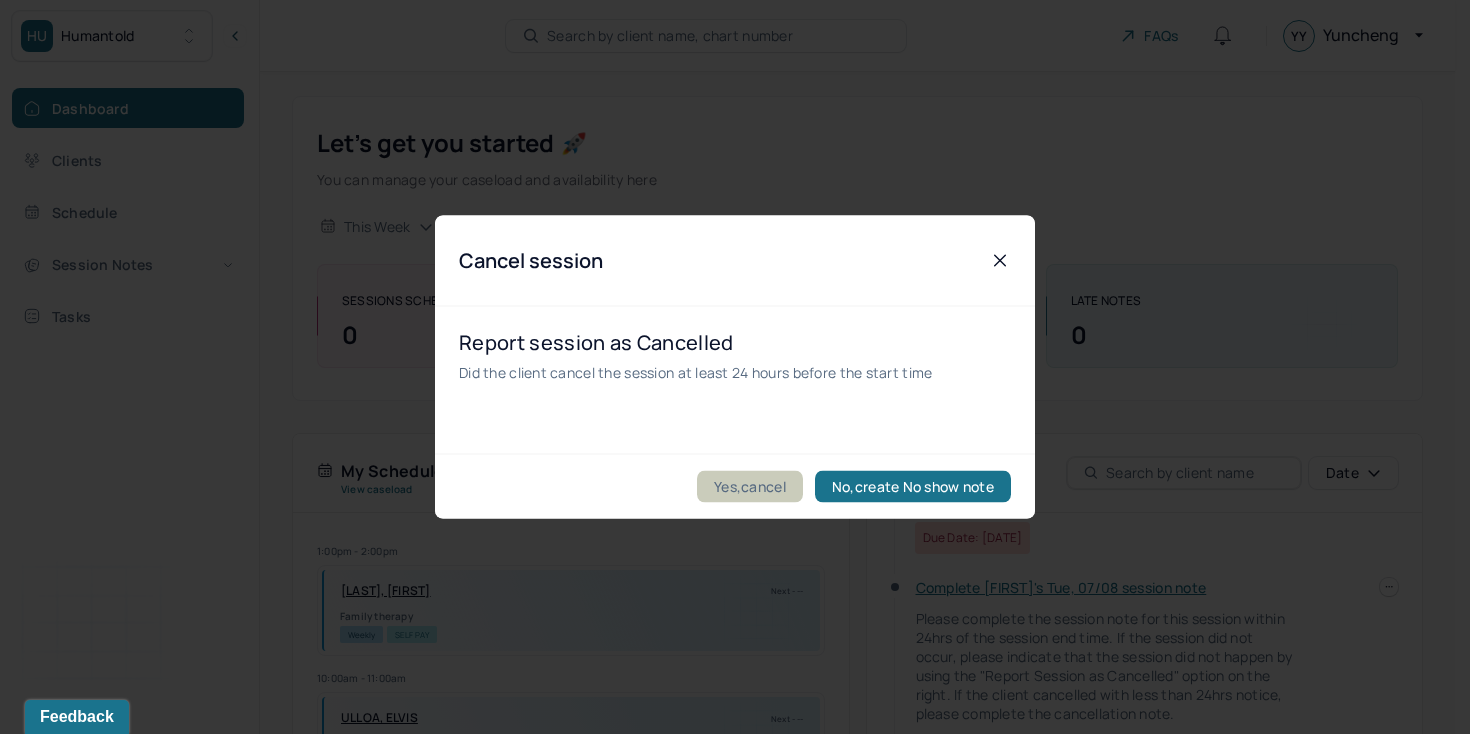 click on "Yes,cancel" at bounding box center (750, 487) 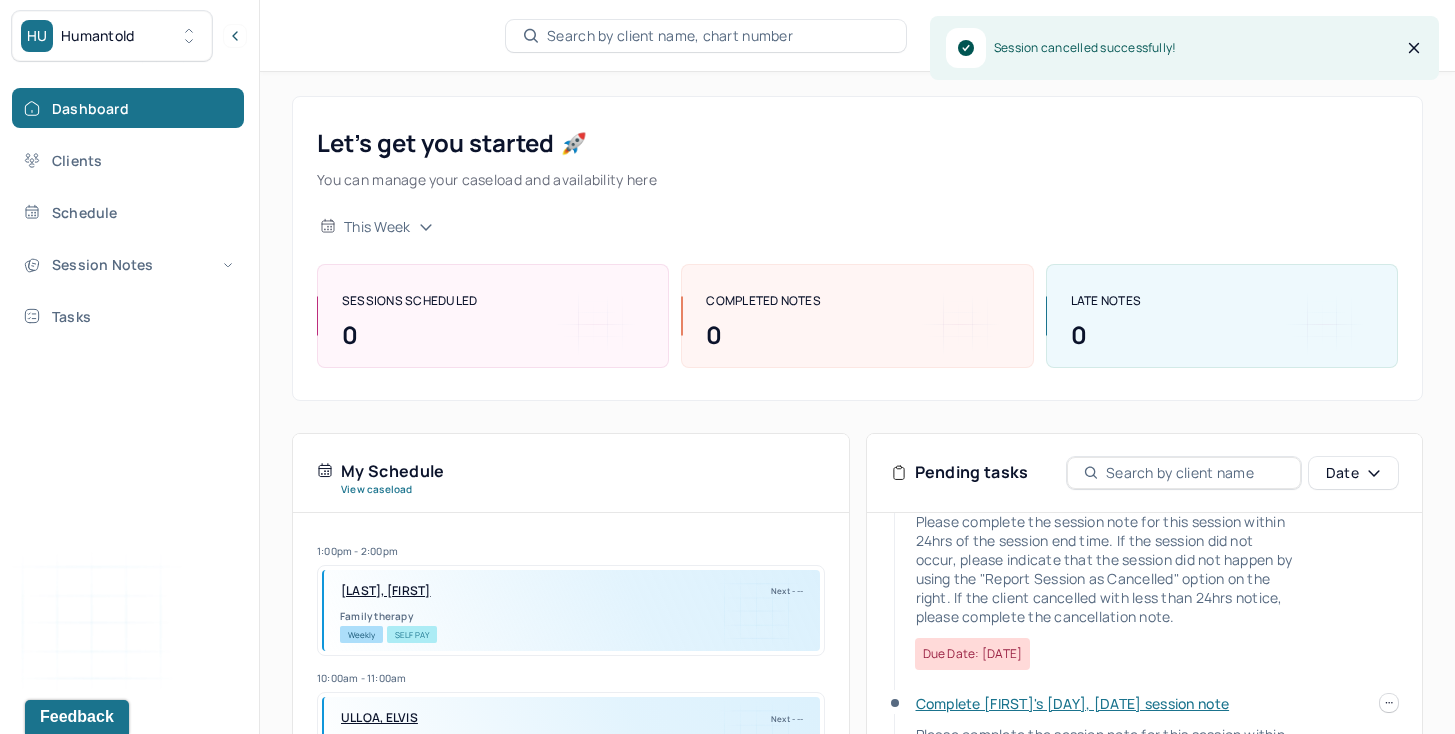 scroll, scrollTop: 482, scrollLeft: 0, axis: vertical 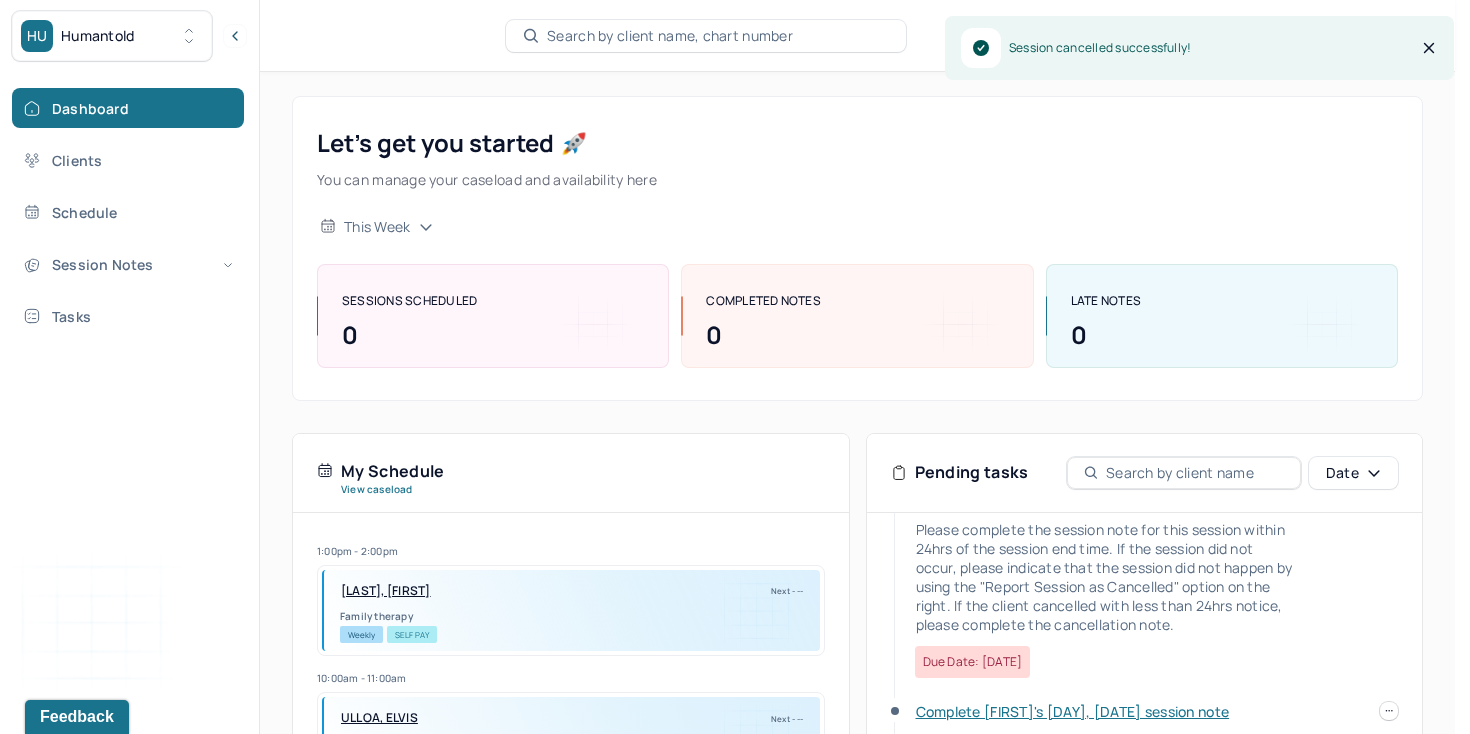 click 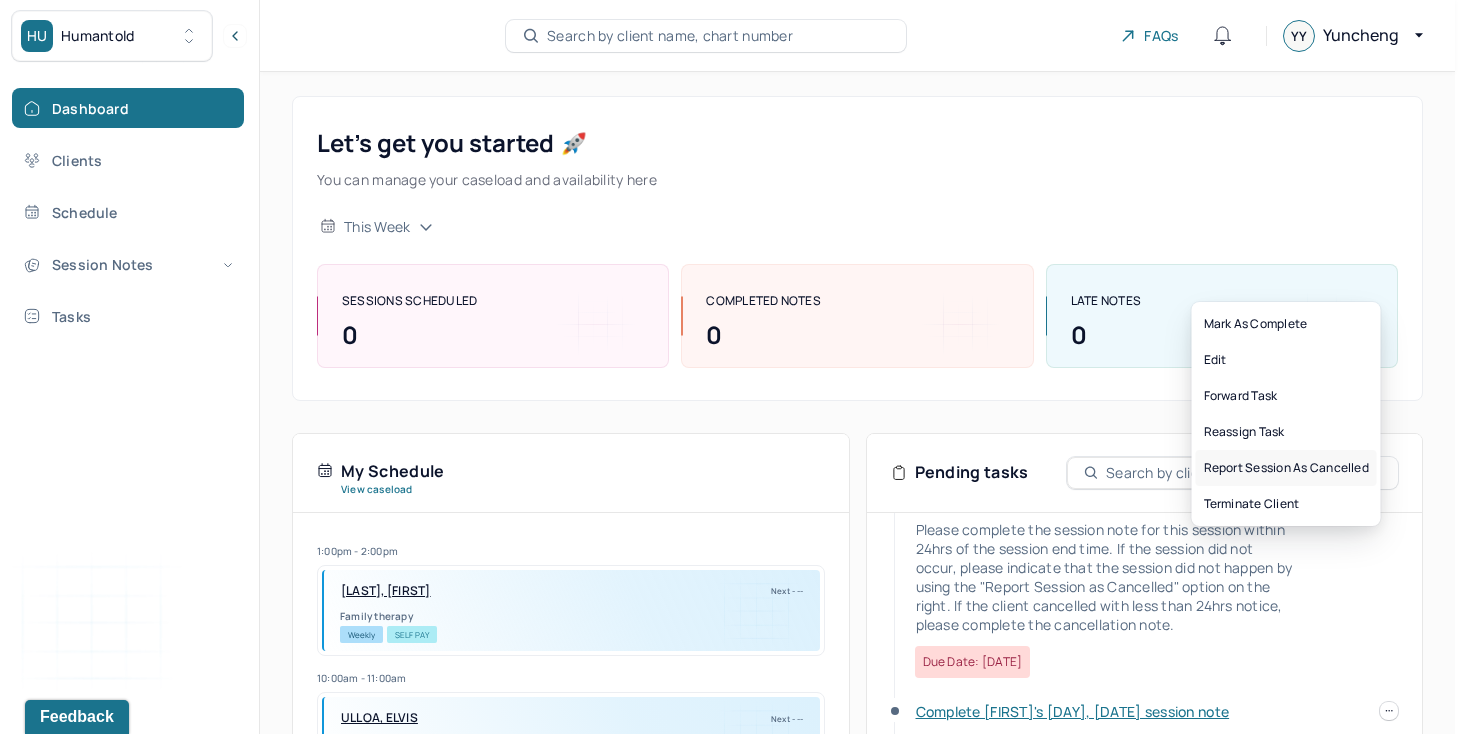 click on "Report session as cancelled" at bounding box center (1286, 468) 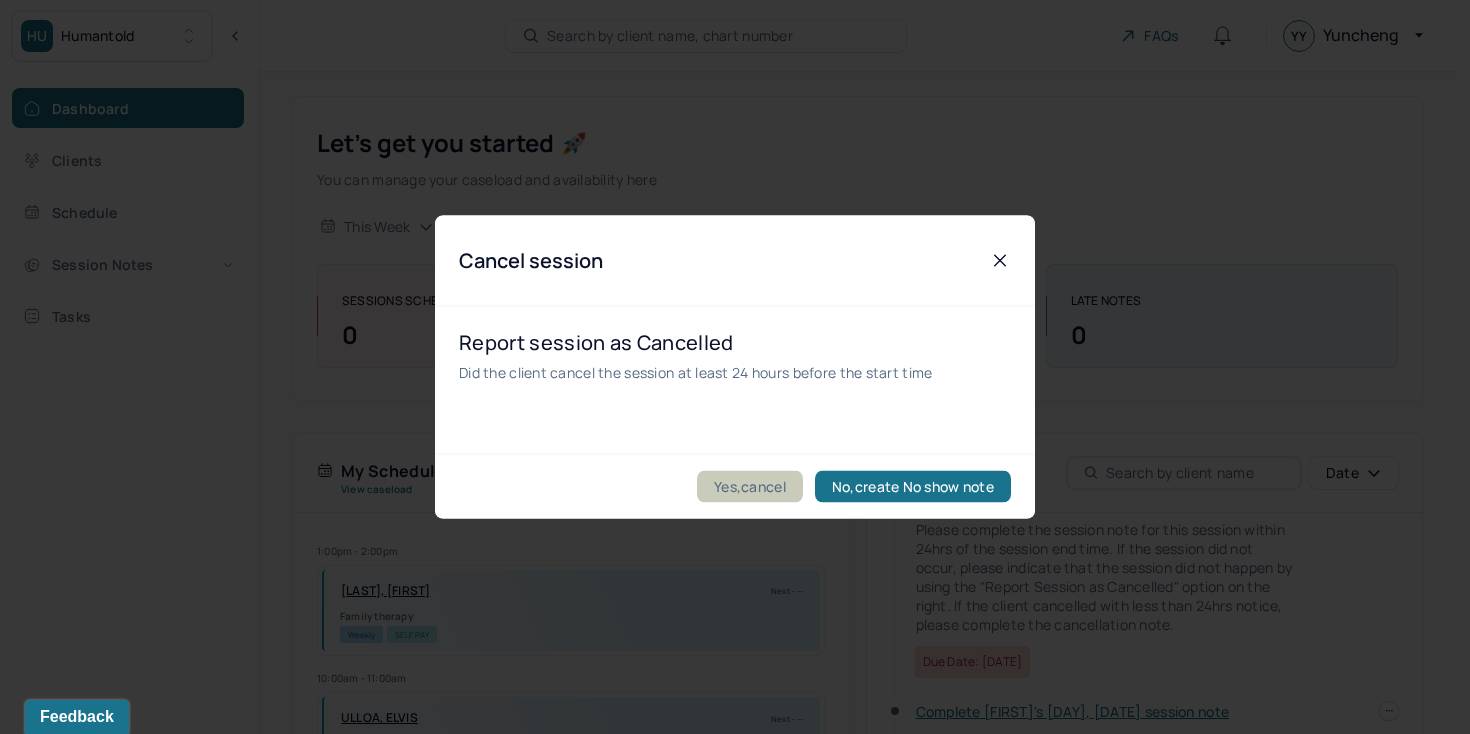 click on "Yes,cancel" at bounding box center [750, 487] 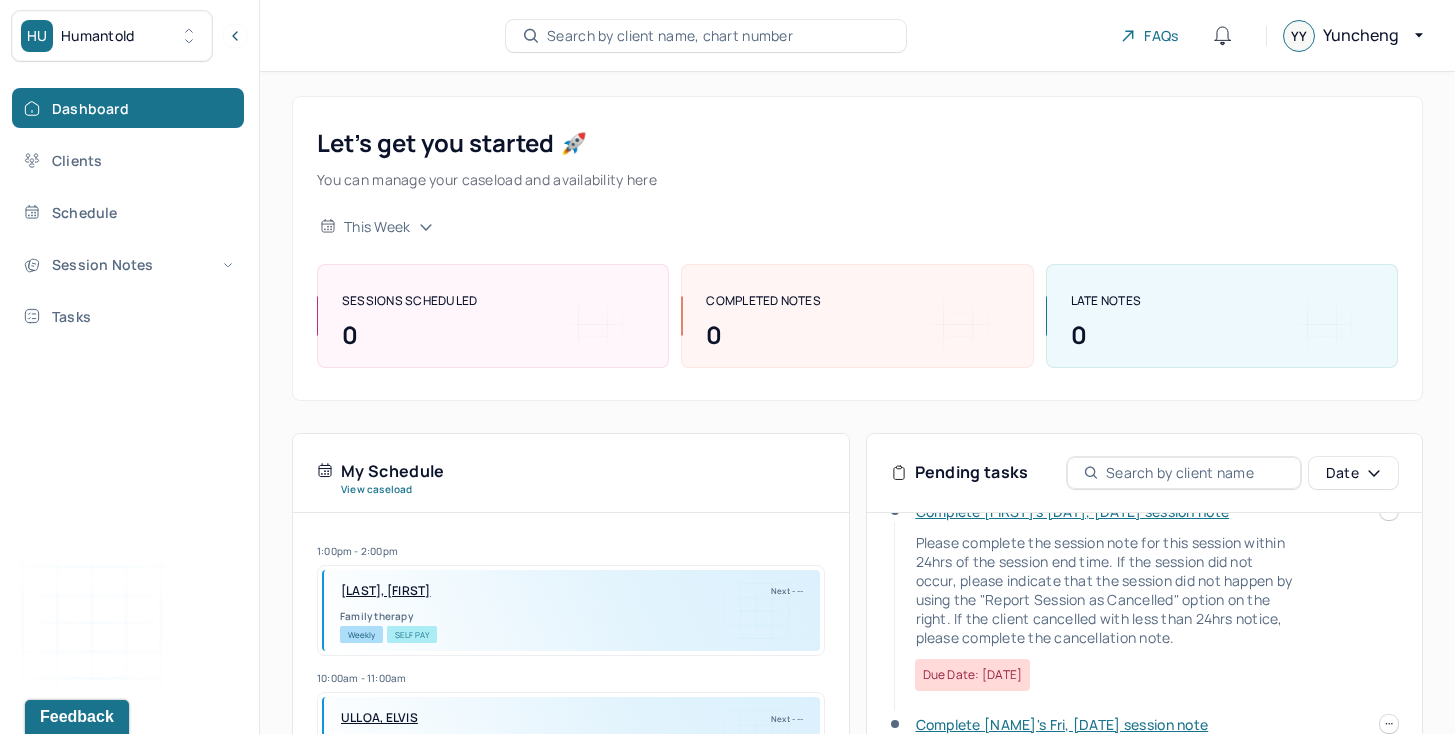 scroll, scrollTop: 1260, scrollLeft: 0, axis: vertical 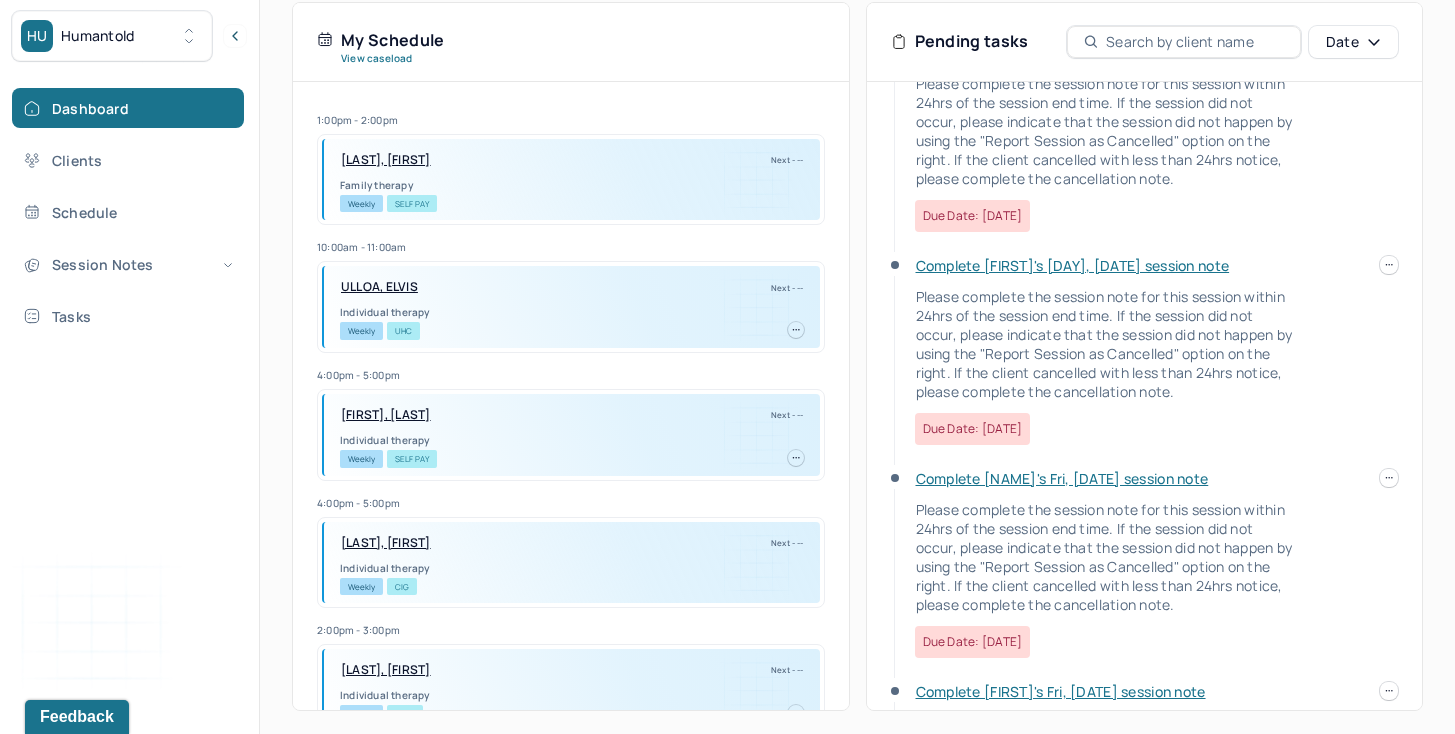 click at bounding box center [1389, 265] 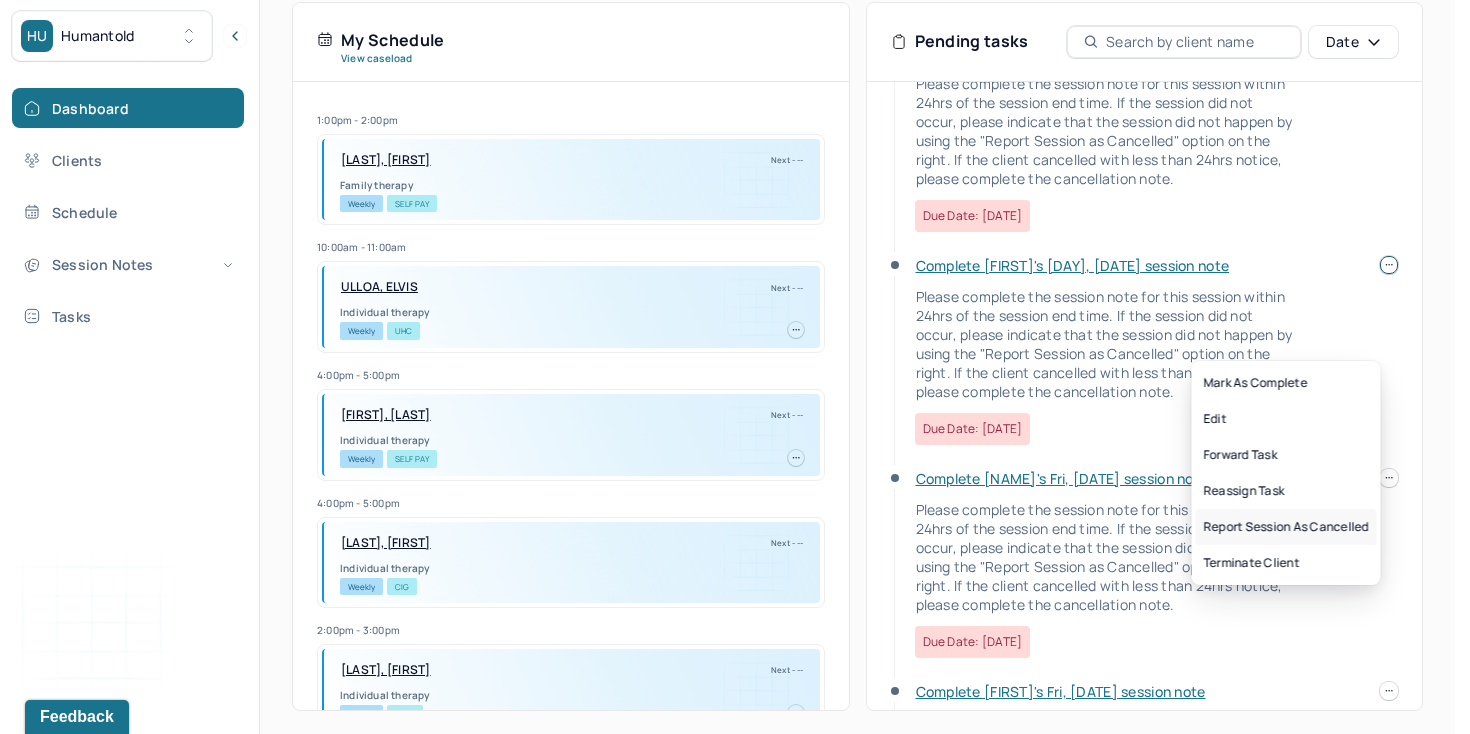 click on "Report session as cancelled" at bounding box center (1286, 527) 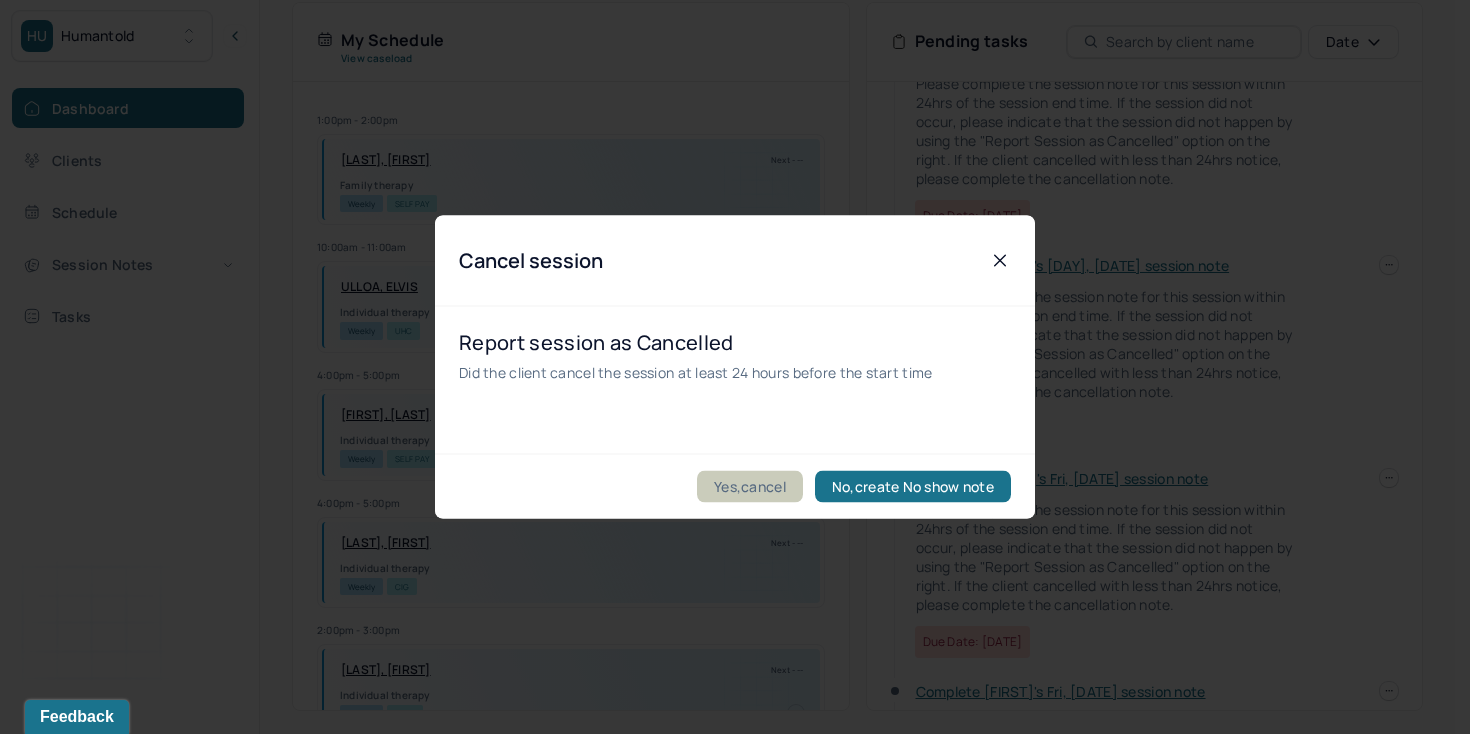 click on "Yes,cancel" at bounding box center (750, 487) 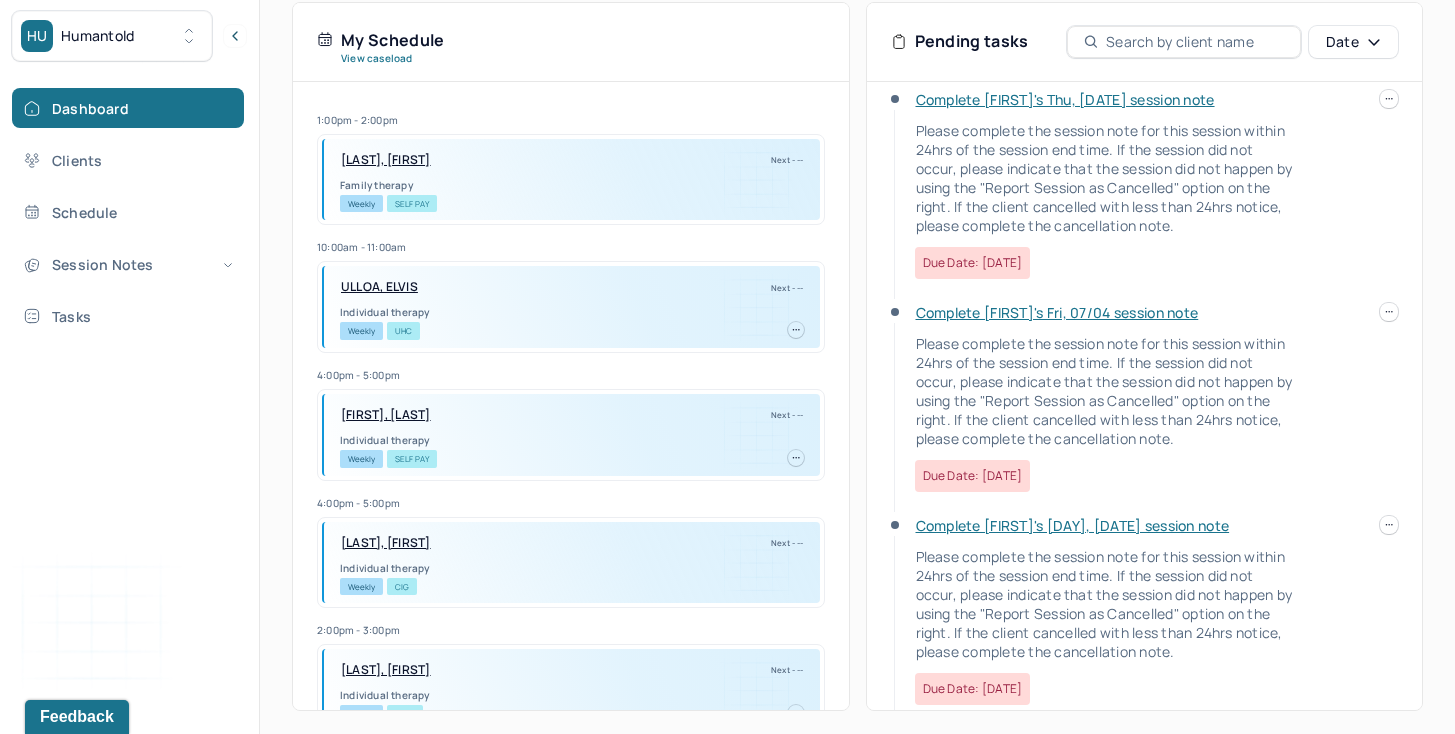 scroll, scrollTop: 0, scrollLeft: 0, axis: both 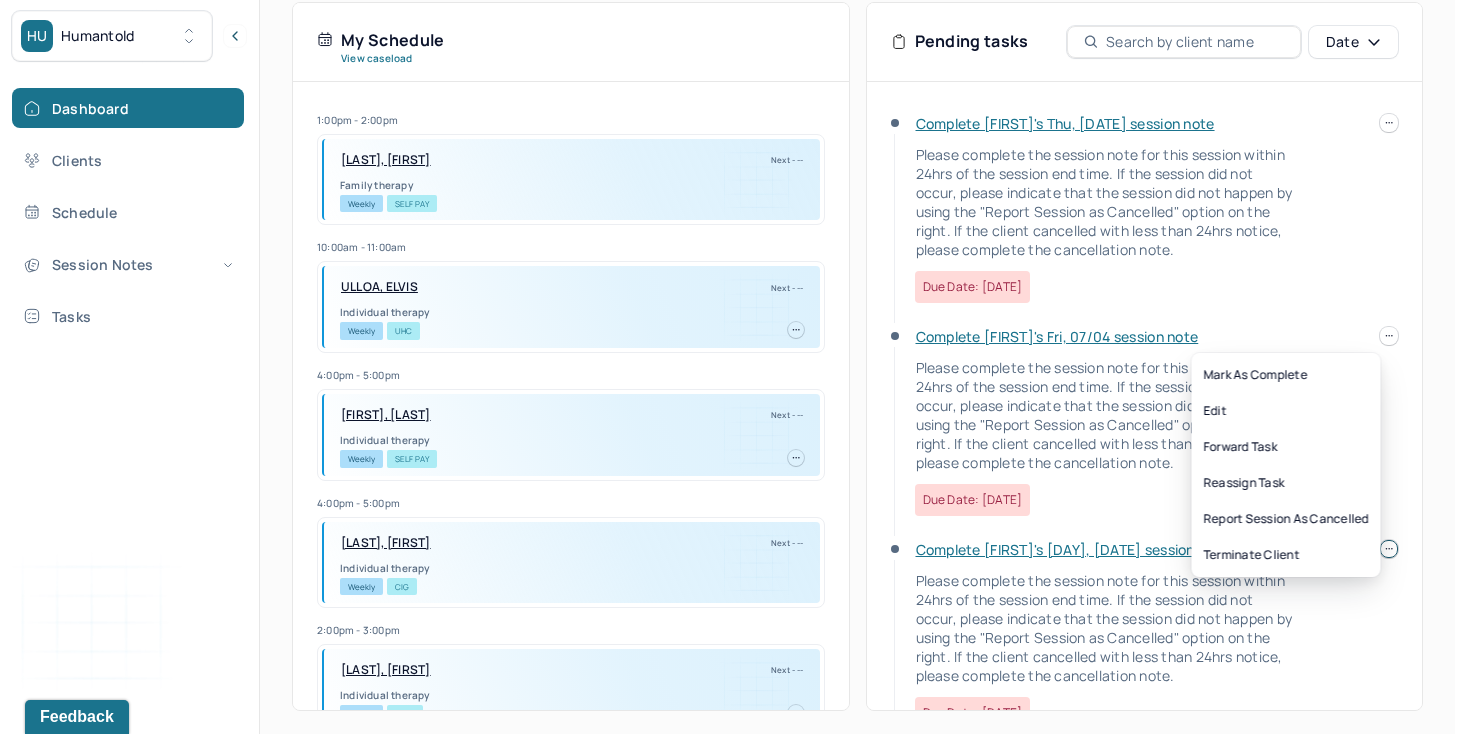 click at bounding box center (1389, 549) 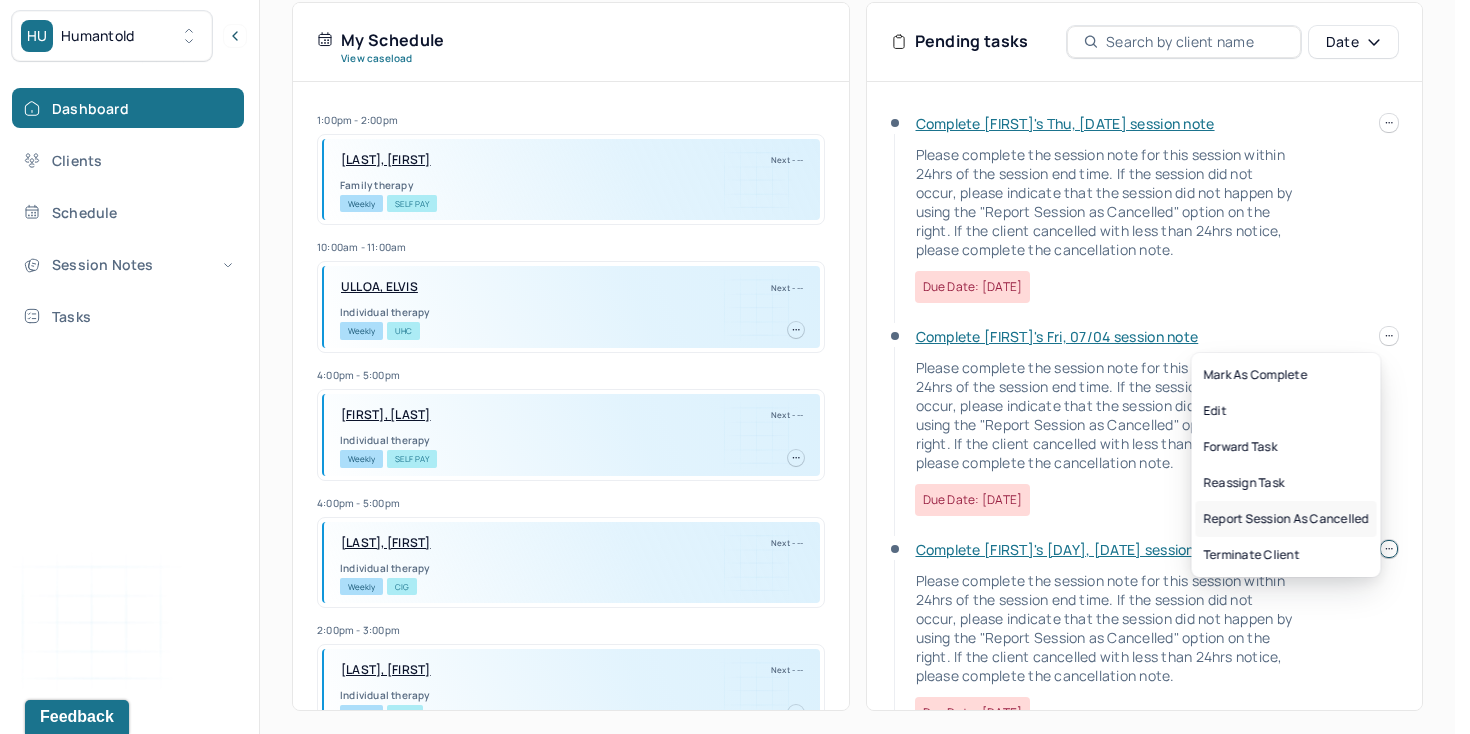 click on "Report session as cancelled" at bounding box center (1286, 519) 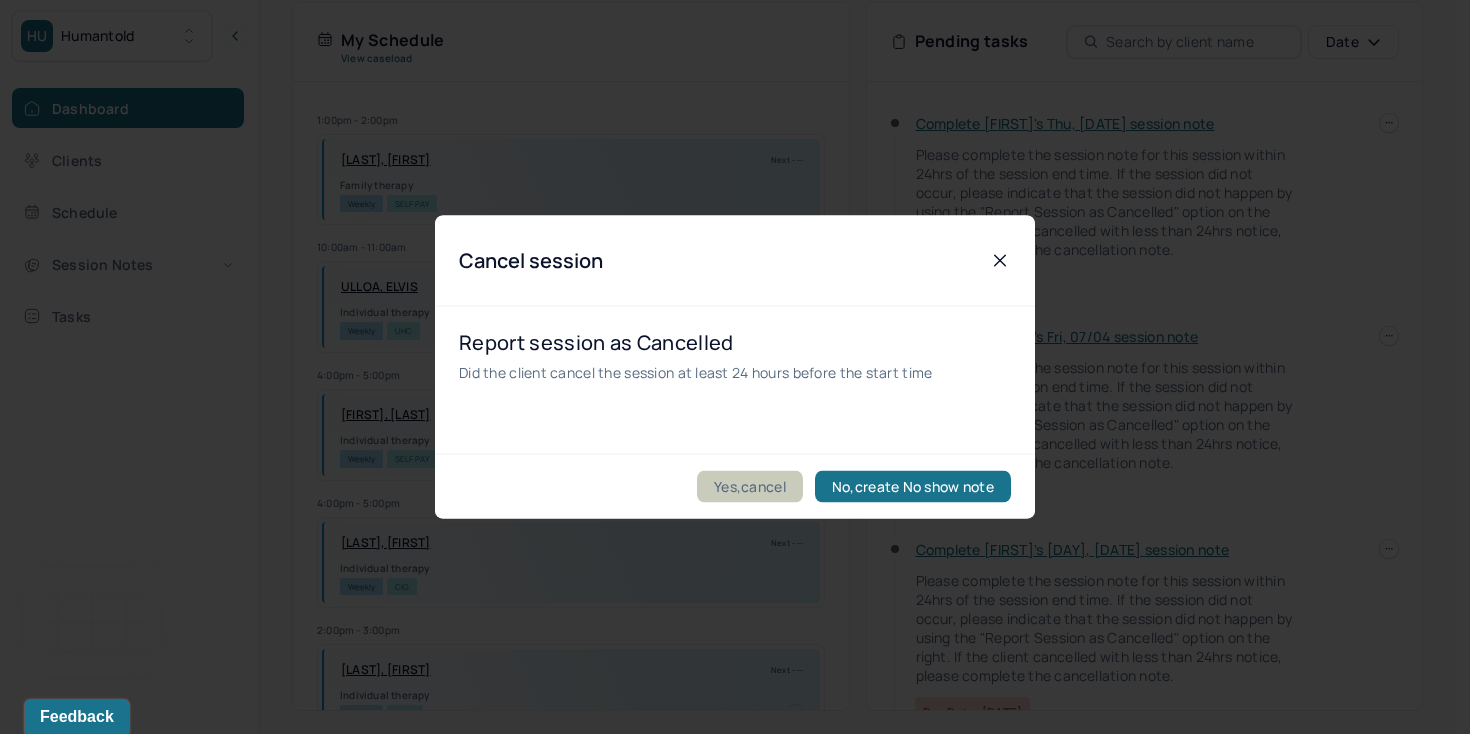 click on "Yes,cancel" at bounding box center (750, 487) 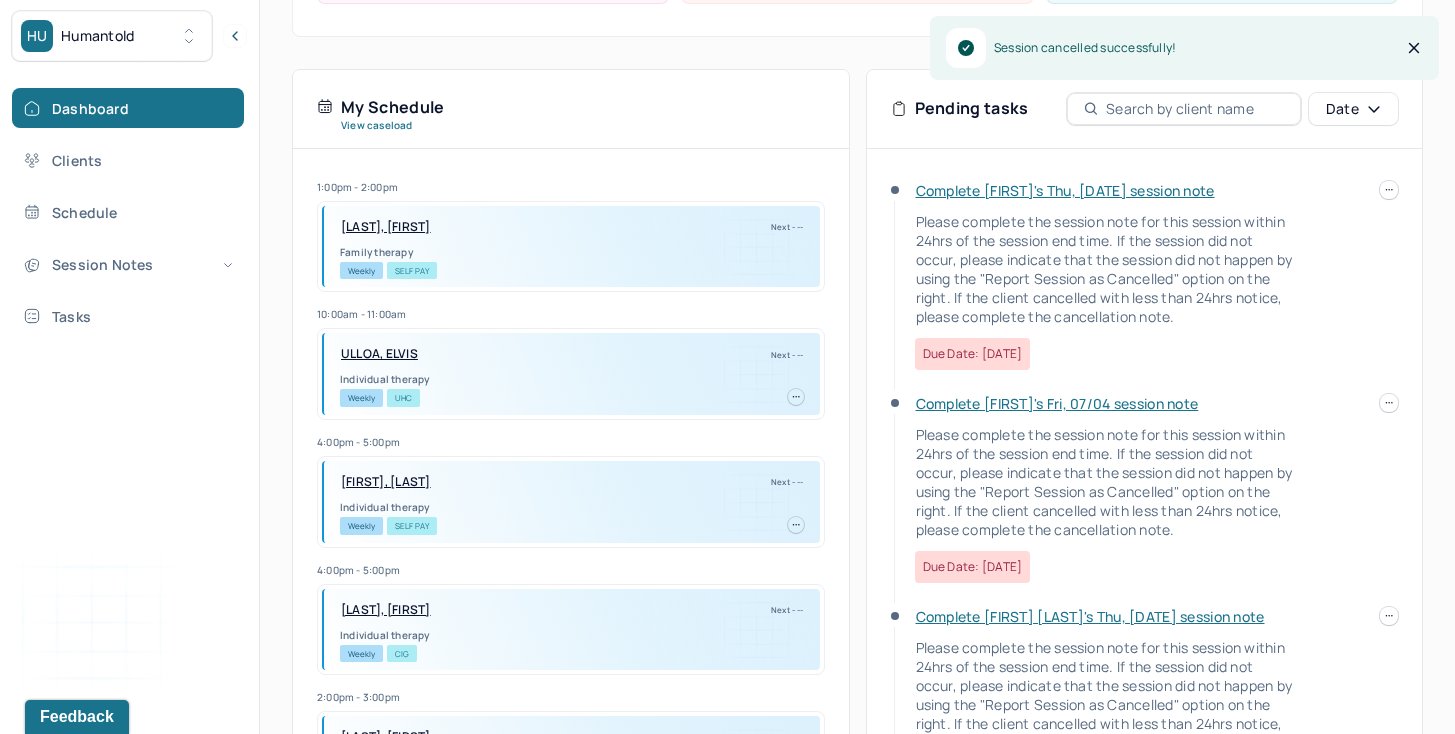 scroll, scrollTop: 365, scrollLeft: 0, axis: vertical 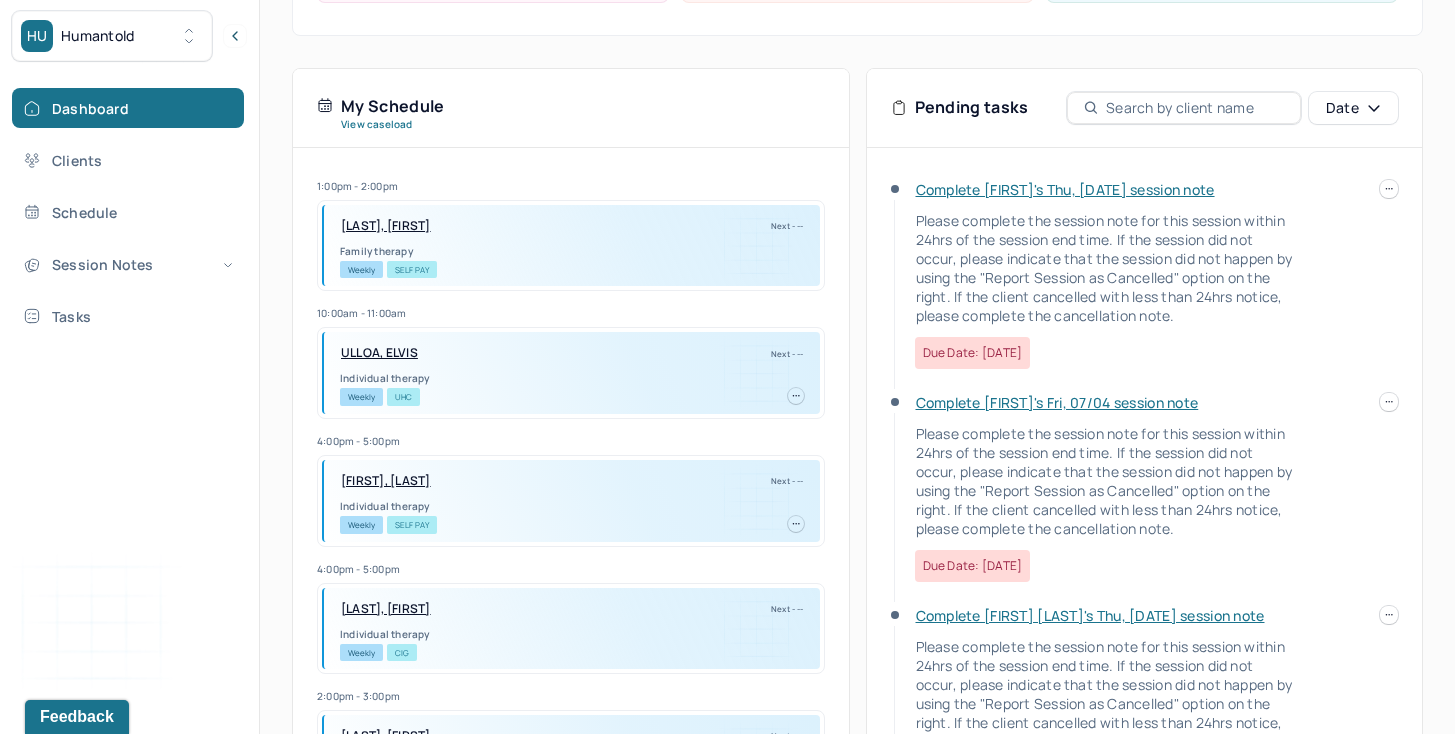 click at bounding box center [1389, 402] 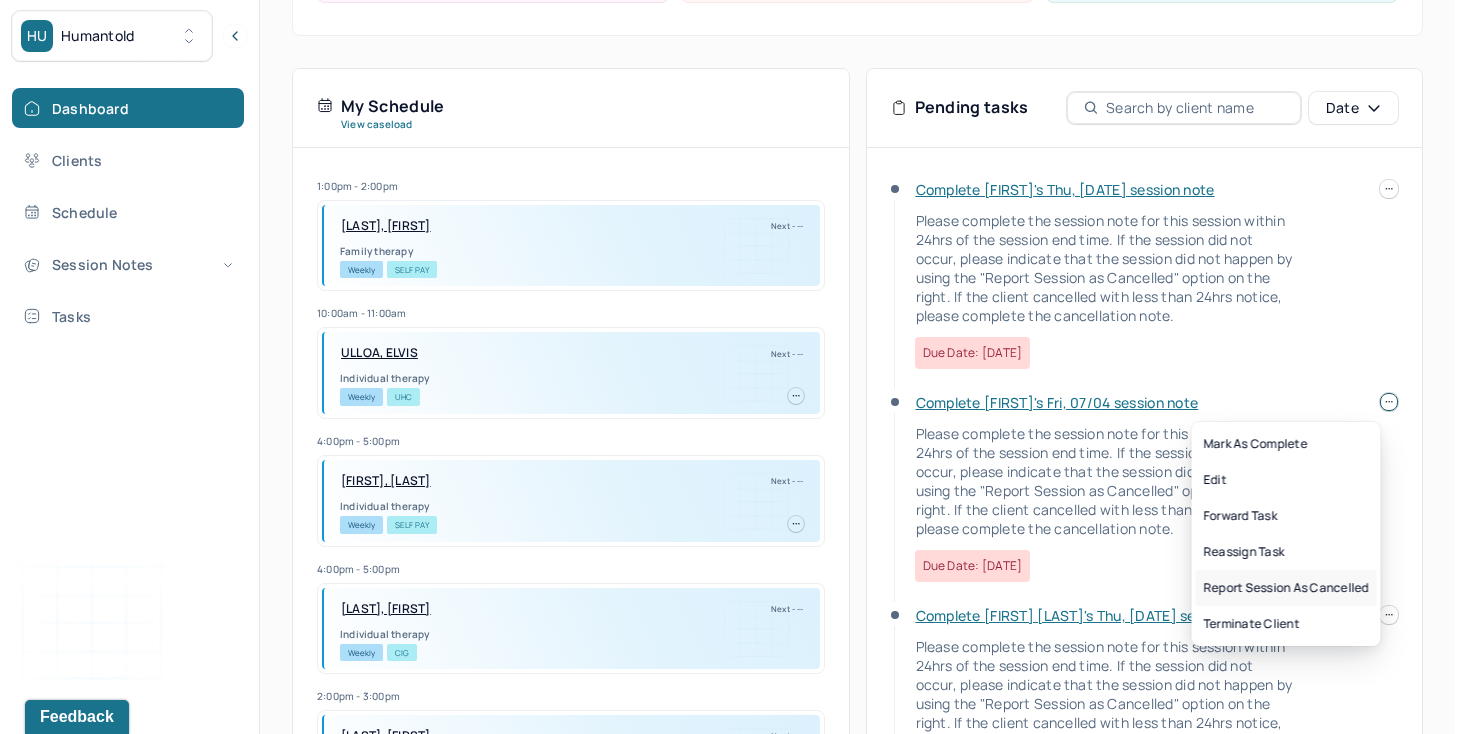 click on "Report session as cancelled" at bounding box center (1286, 588) 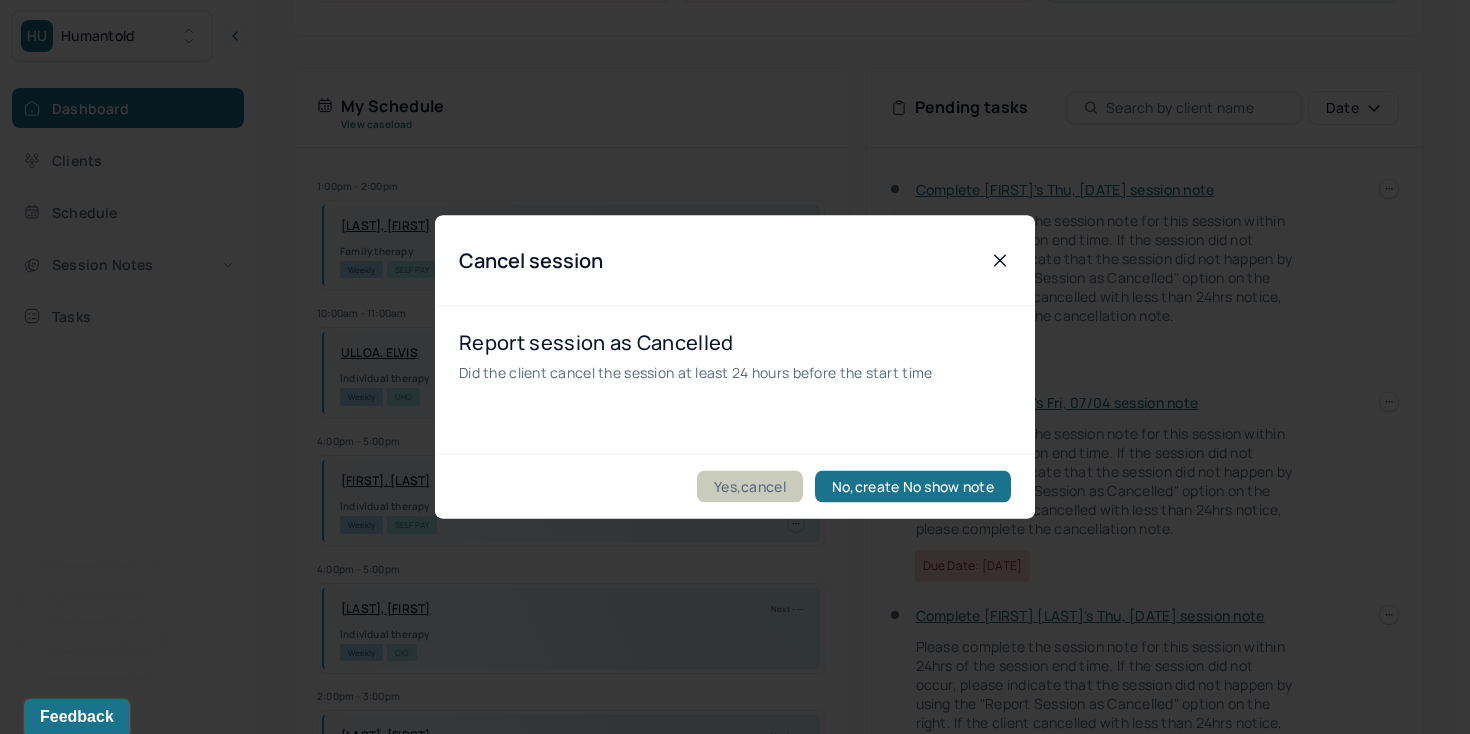 click on "Yes,cancel" at bounding box center (750, 487) 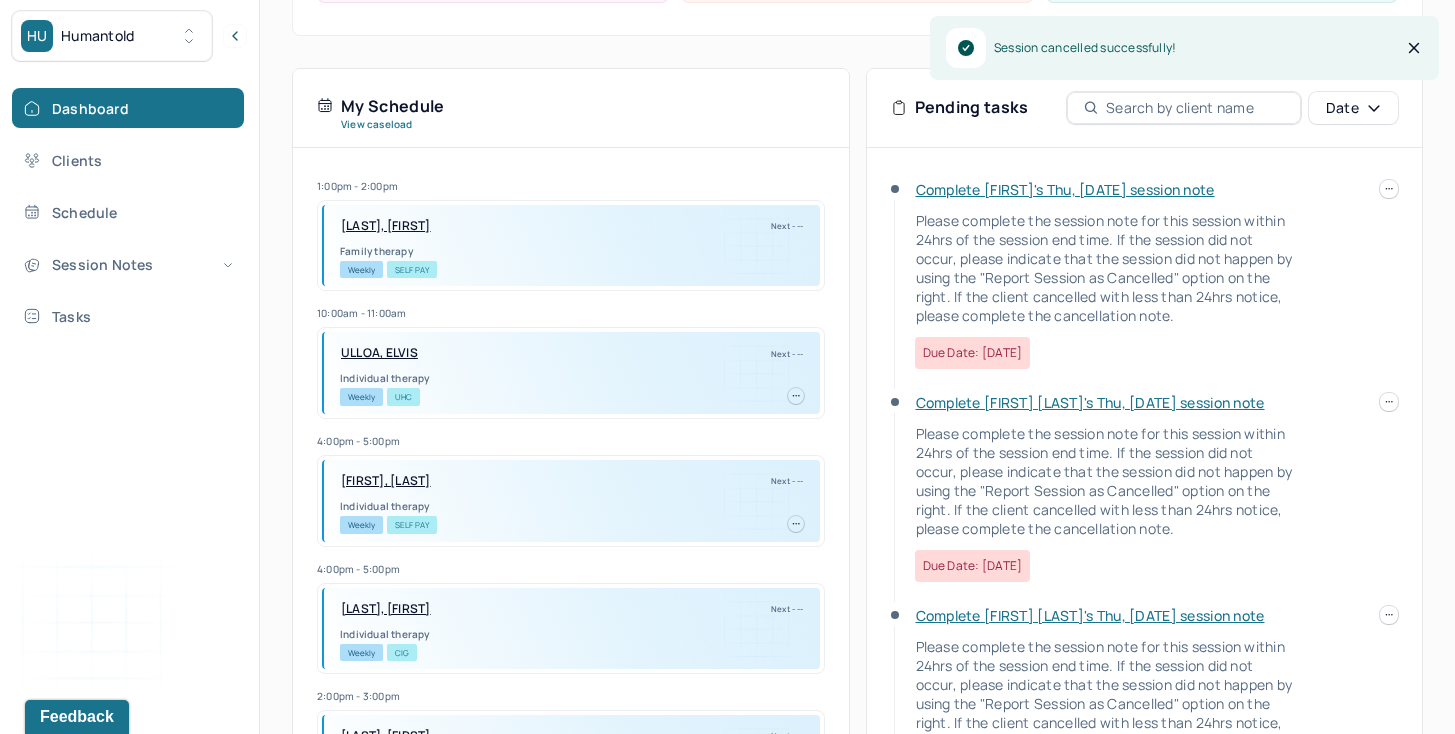 click on "Complete [FIRST] [LAST]'s Thu, [DATE] session note Please complete the session note for this session within 24hrs of the session end time. If the session did not occur, please indicate that the session did not happen by using the "Report Session as Cancelled" option on the right. If the client cancelled with less than 24hrs notice, please complete the cancellation note. Due date: [DATE]" at bounding box center [1145, 286] 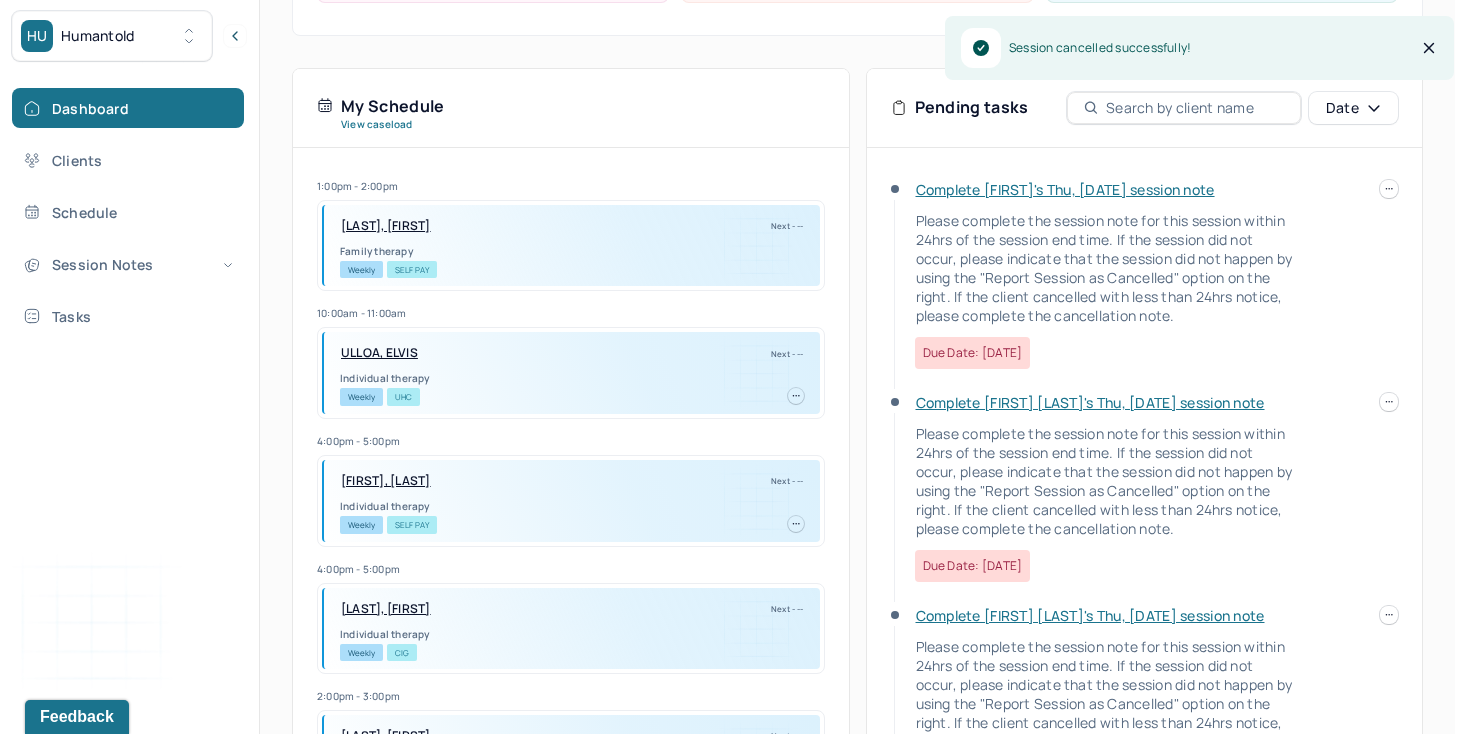 click on "HU Humantold       Dashboard Clients Schedule Session Notes Tasks YY Yuncheng   Yan provider   Logout   Search by client name, chart number     FAQs     YY Yuncheng Let’s get you started 🚀 You can manage your caseload and availability here   this week   SESSIONS SCHEDULED 0 COMPLETED NOTES 0 LATE NOTES 0 My Schedule View caseload 1:00pm - 2:00pm   [LAST], [FIRST]   Next - -- Family therapy Weekly Self Pay 10:00am - 11:00am   [LAST], [FIRST]   Next - -- Individual therapy Weekly UHC     4:00pm - 5:00pm   [LAST], [FIRST]   Next - -- Individual therapy Weekly Self Pay     4:00pm - 5:00pm   [LAST], [FIRST]   Next - -- Individual therapy Weekly CIG 2:00pm - 3:00pm   [LAST], [FIRST]   Next - -- Individual therapy Weekly WELL     1:00pm - 2:00pm   [LAST], [FIRST]   Next - -- Individual therapy Weekly Self Pay     7:00pm - 8:00pm   [LAST], [FIRST]   Next - -- Teletherapy Weekly AET     6:00pm - 7:00pm   [LAST], [FIRST]   Next - -- Individual therapy Monthly AET     6:00pm - 7:00pm   [LAST], [FIRST]   Next - --" at bounding box center (727, 218) 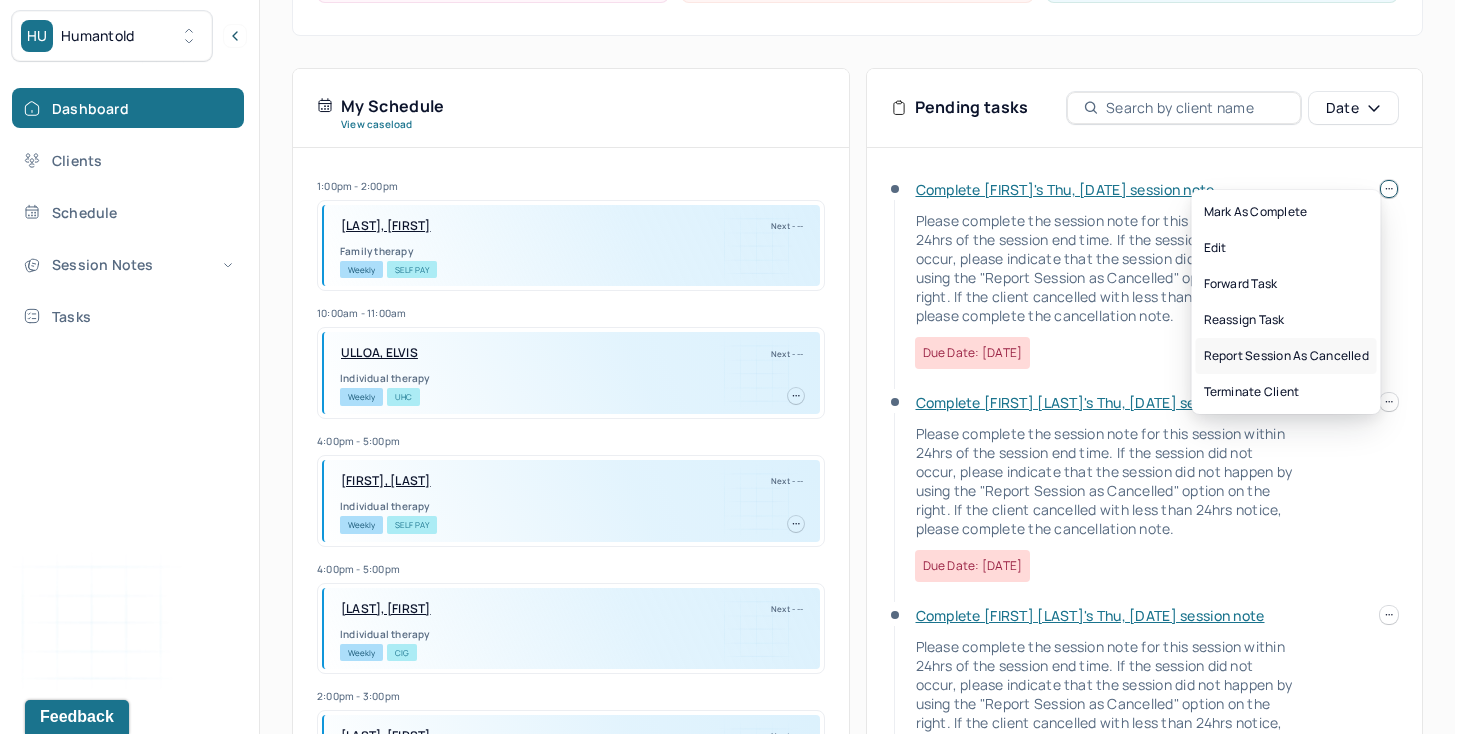 click on "Report session as cancelled" at bounding box center (1286, 356) 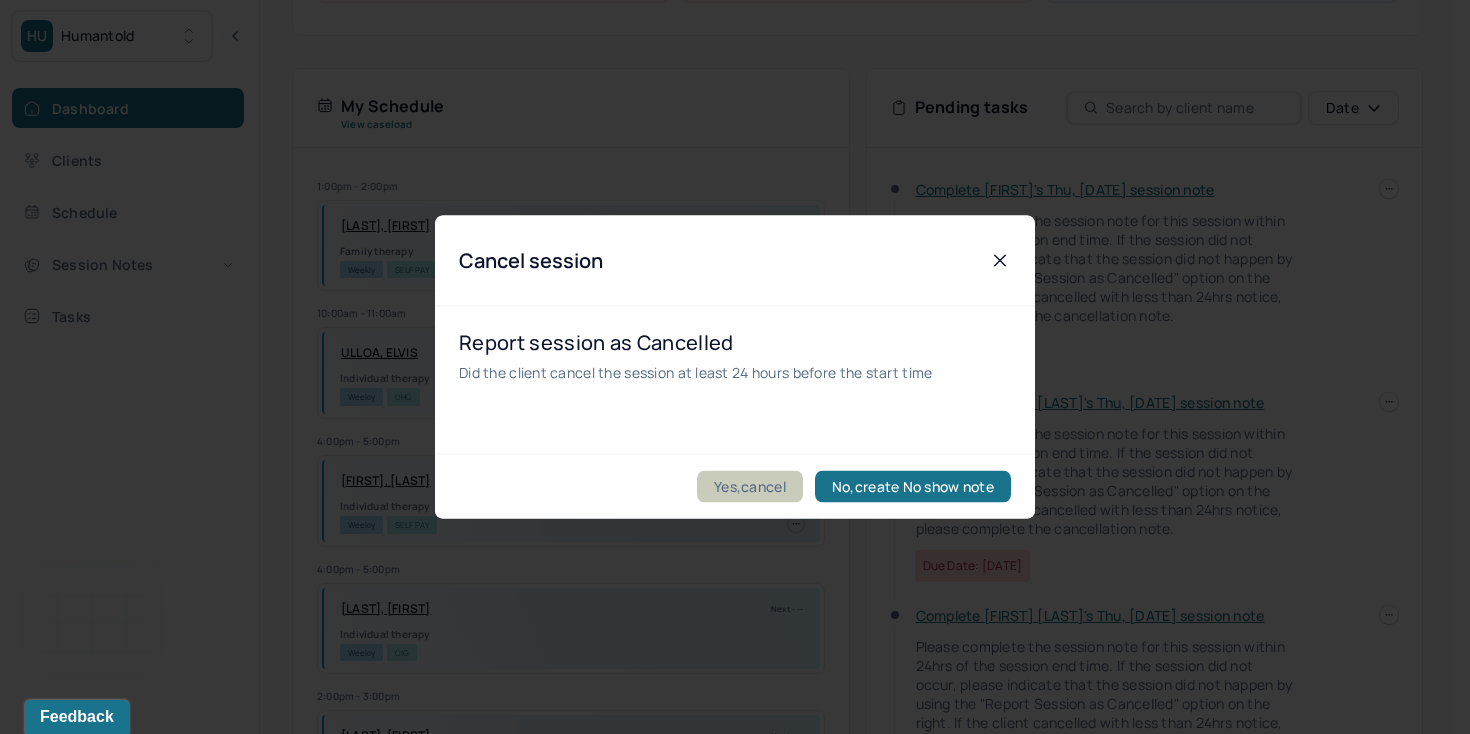 click on "Yes,cancel" at bounding box center [750, 487] 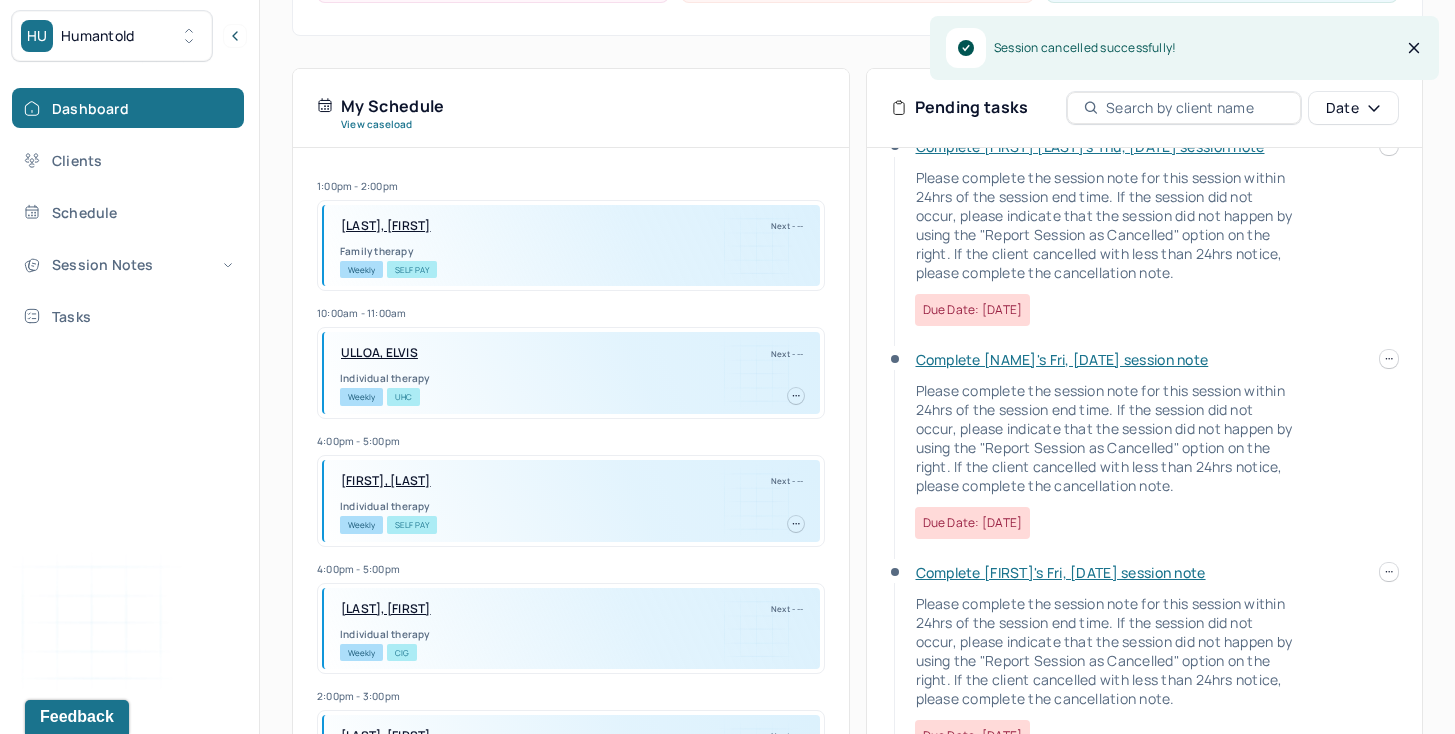 scroll, scrollTop: 332, scrollLeft: 0, axis: vertical 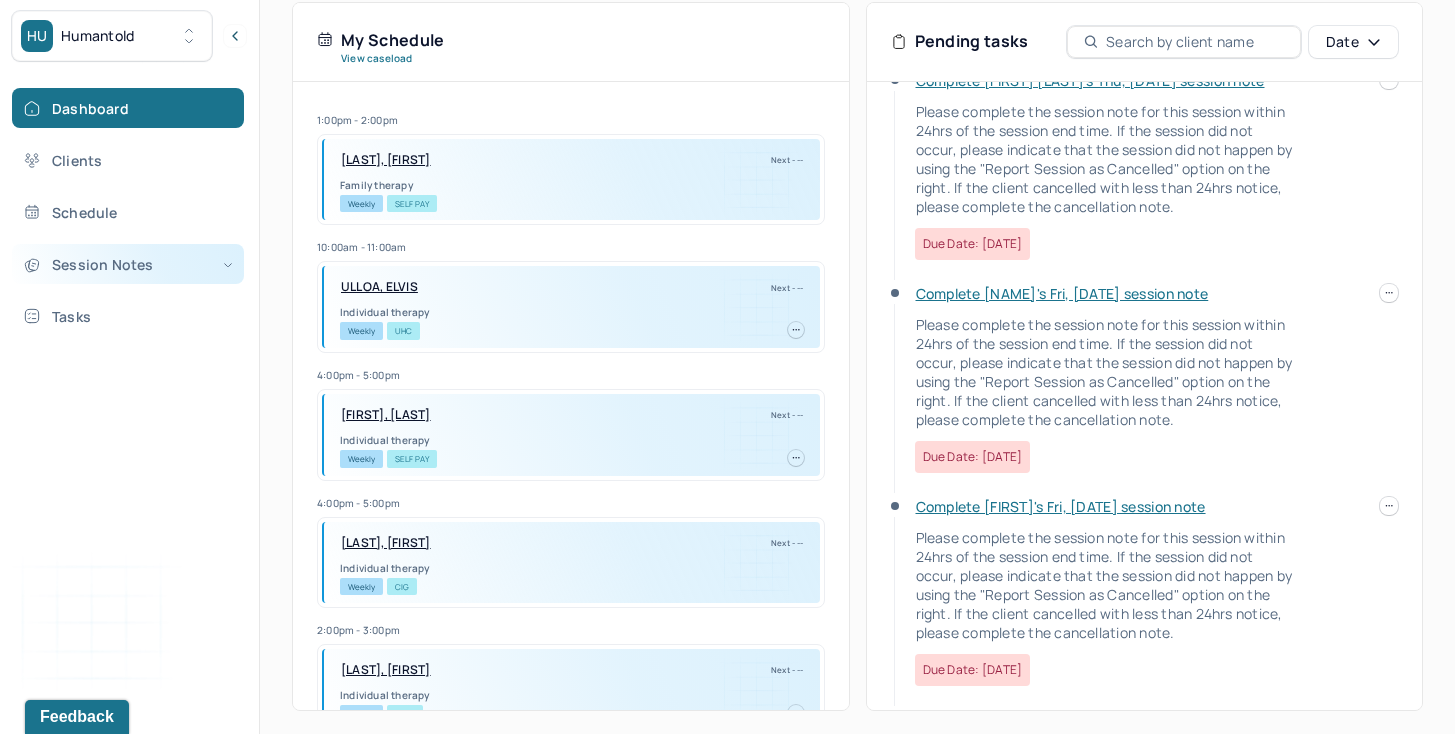 click on "Session Notes" at bounding box center (128, 264) 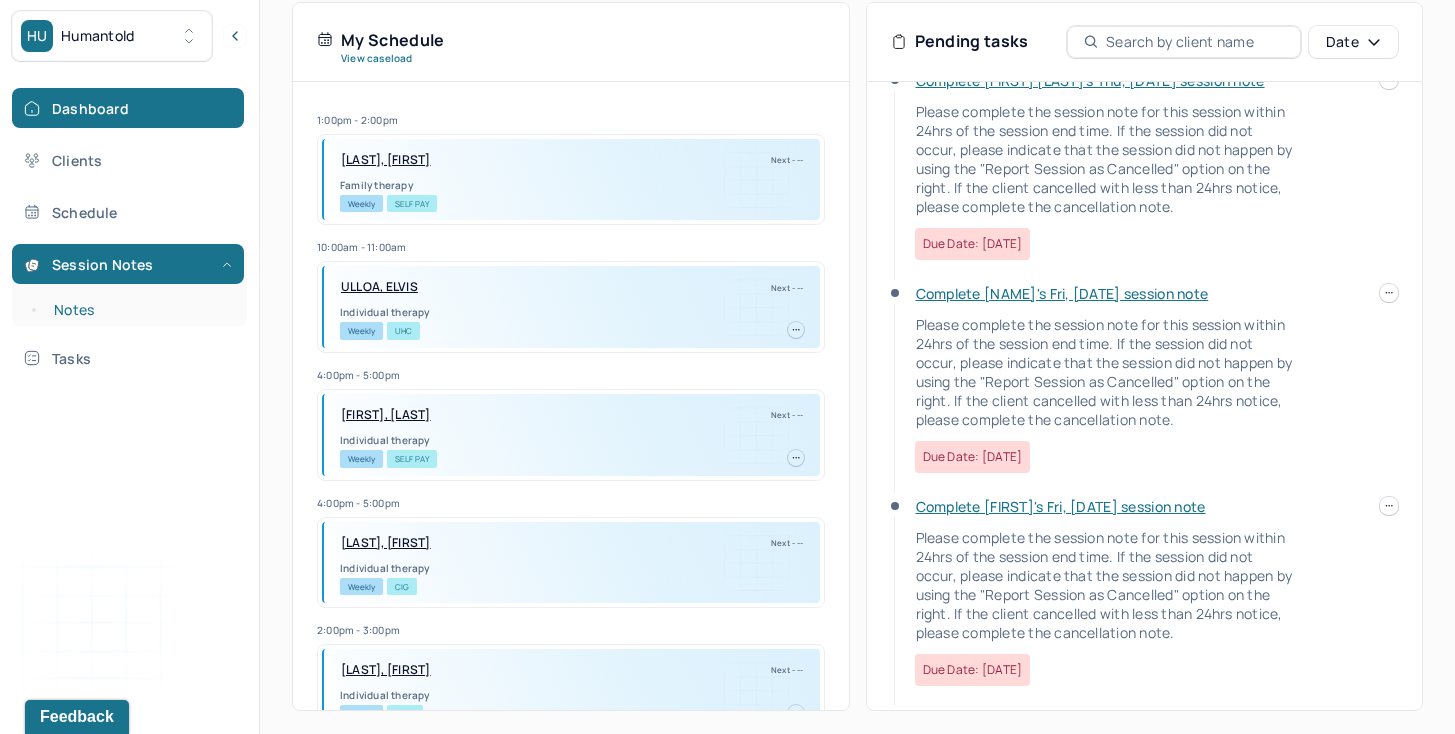 click on "Notes" at bounding box center [139, 310] 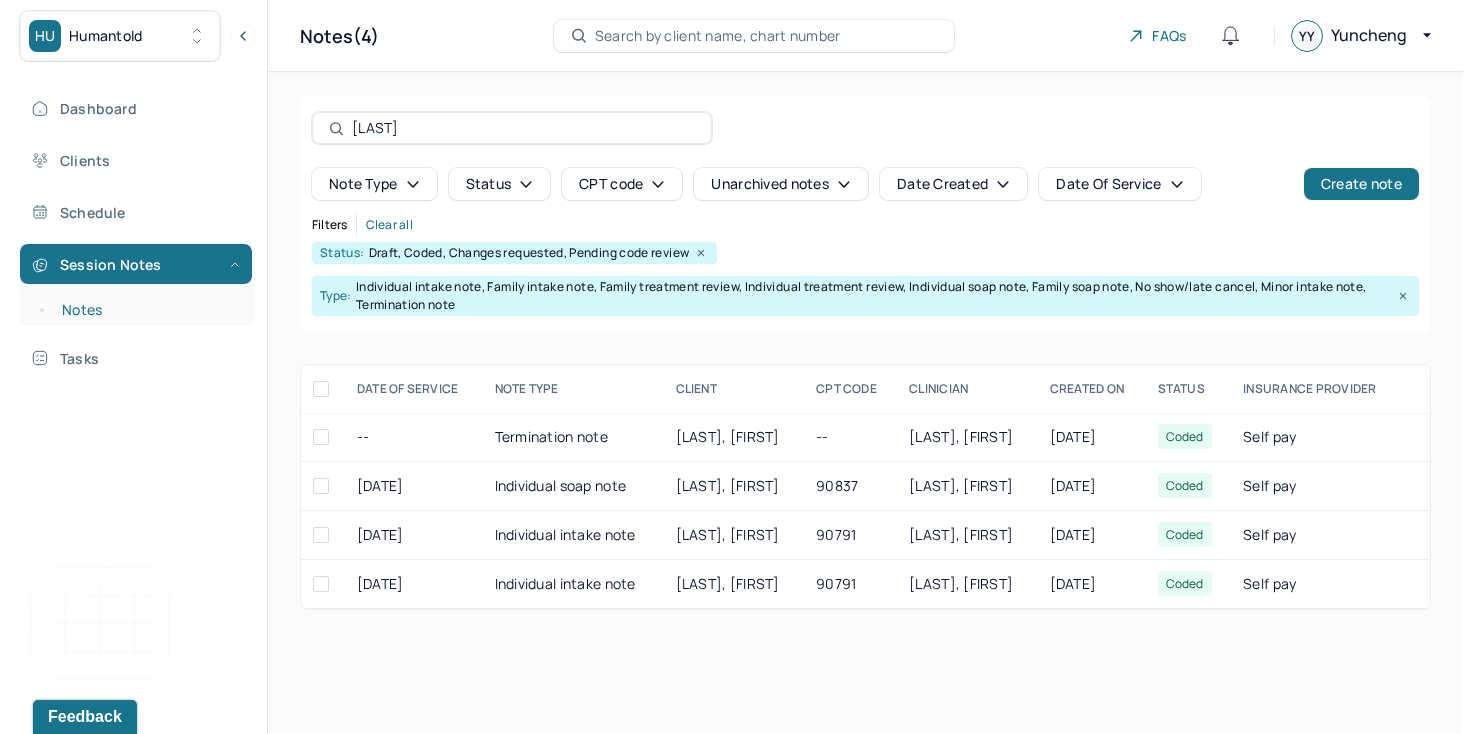 scroll, scrollTop: 0, scrollLeft: 0, axis: both 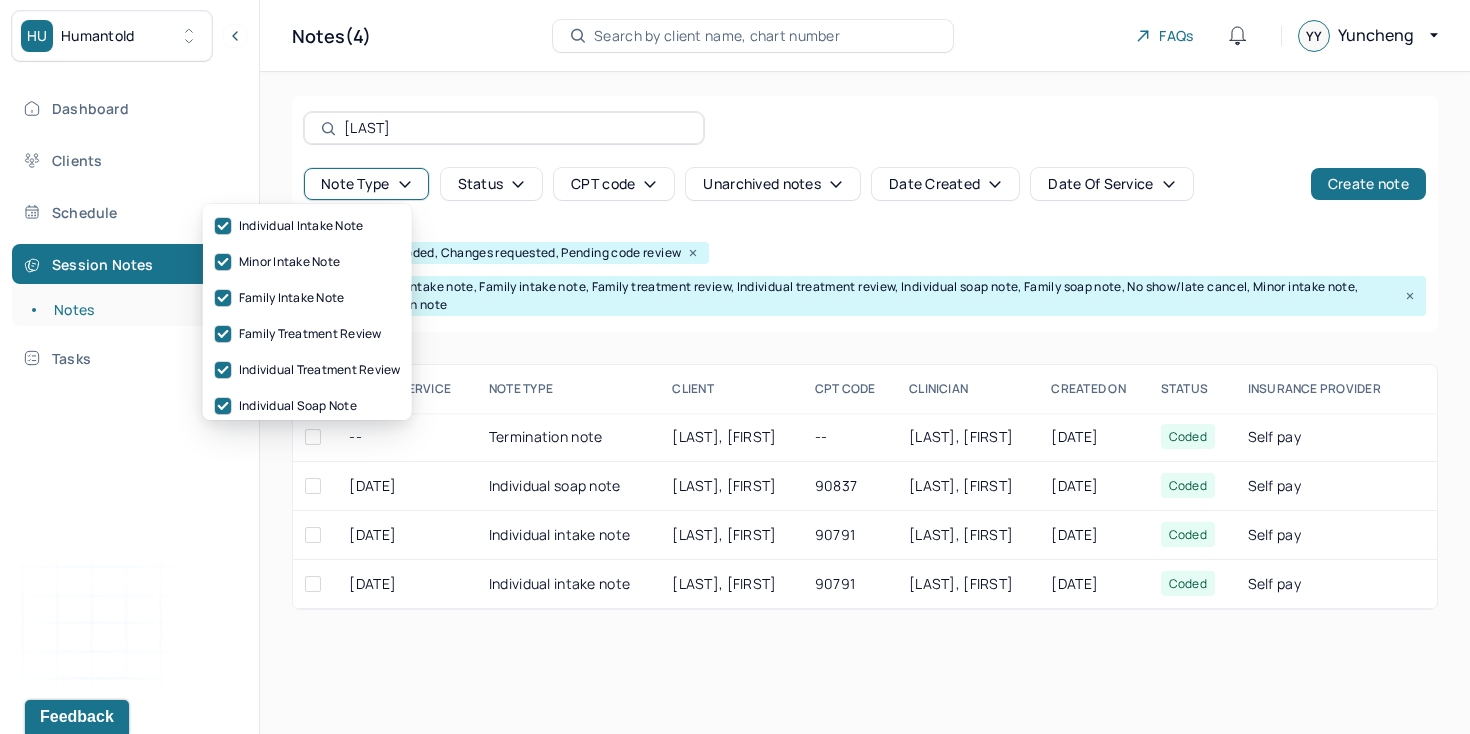 click 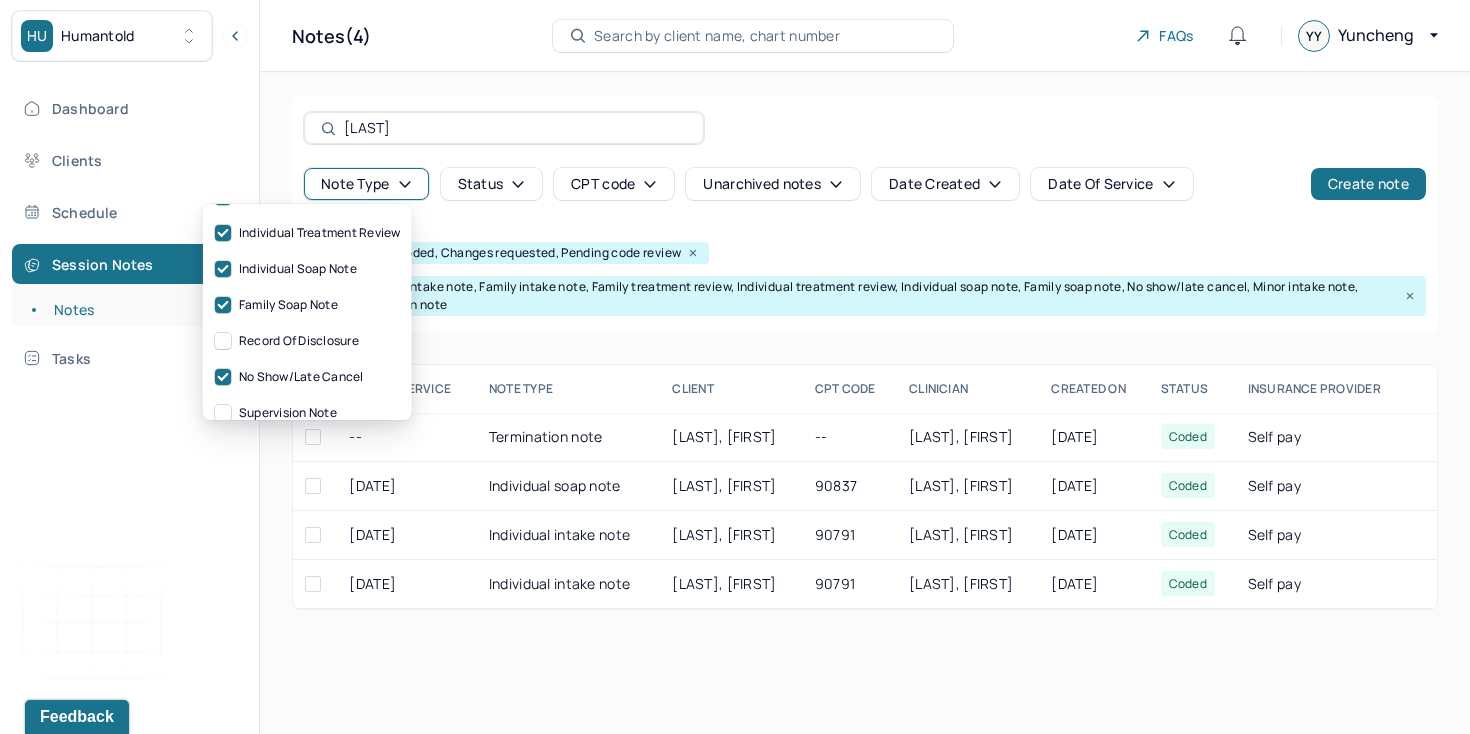 scroll, scrollTop: 138, scrollLeft: 0, axis: vertical 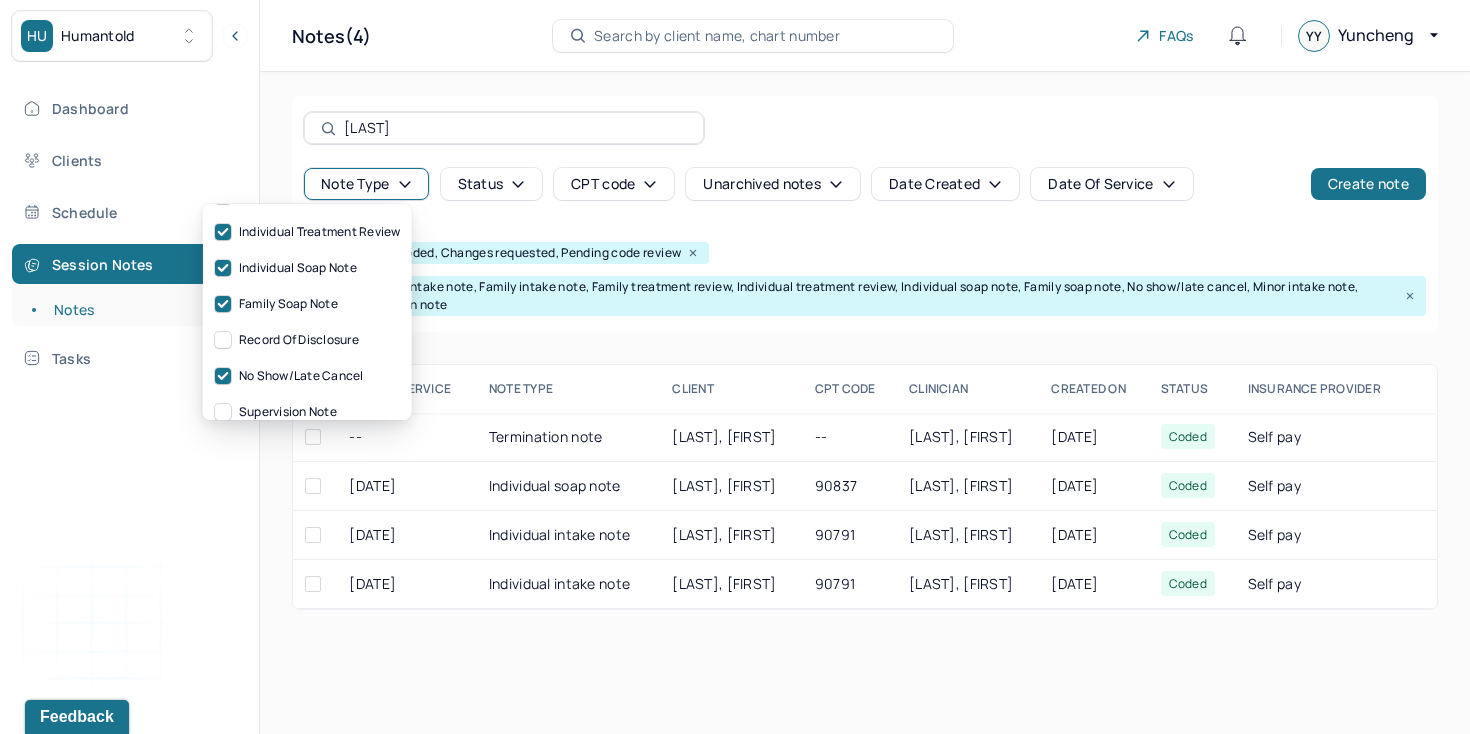 click on "Status" at bounding box center (492, 184) 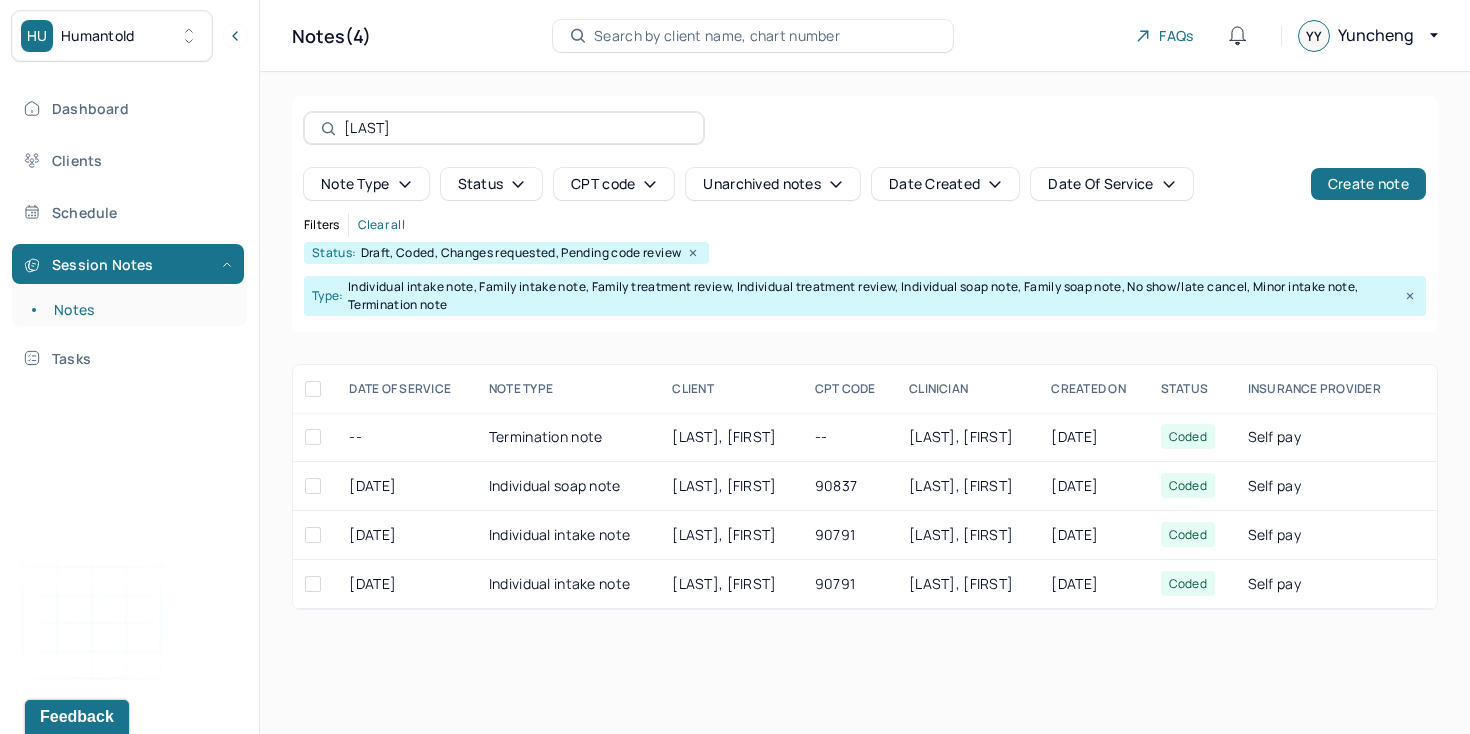 click on "Draft, Coded, Changes requested, Pending code review" at bounding box center (521, 253) 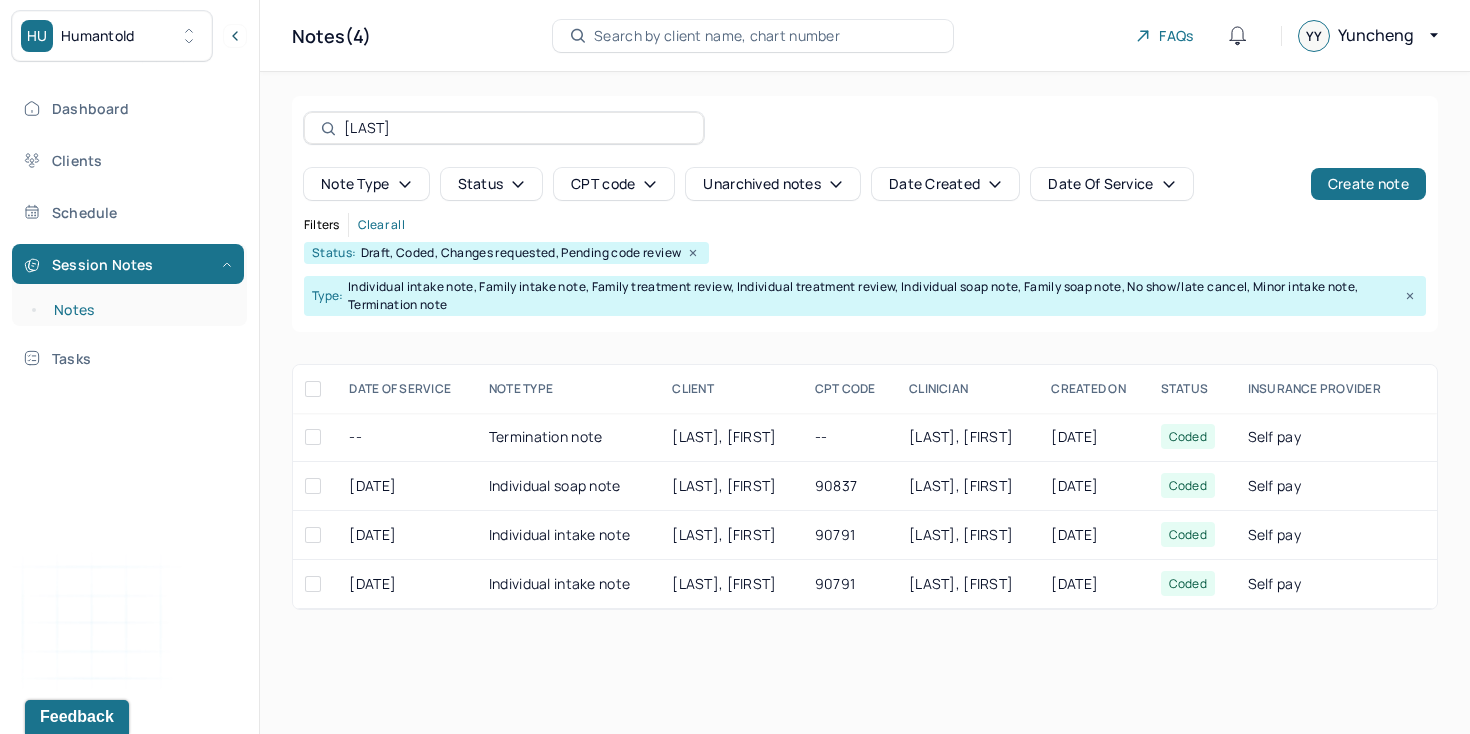 click on "Notes" at bounding box center (139, 310) 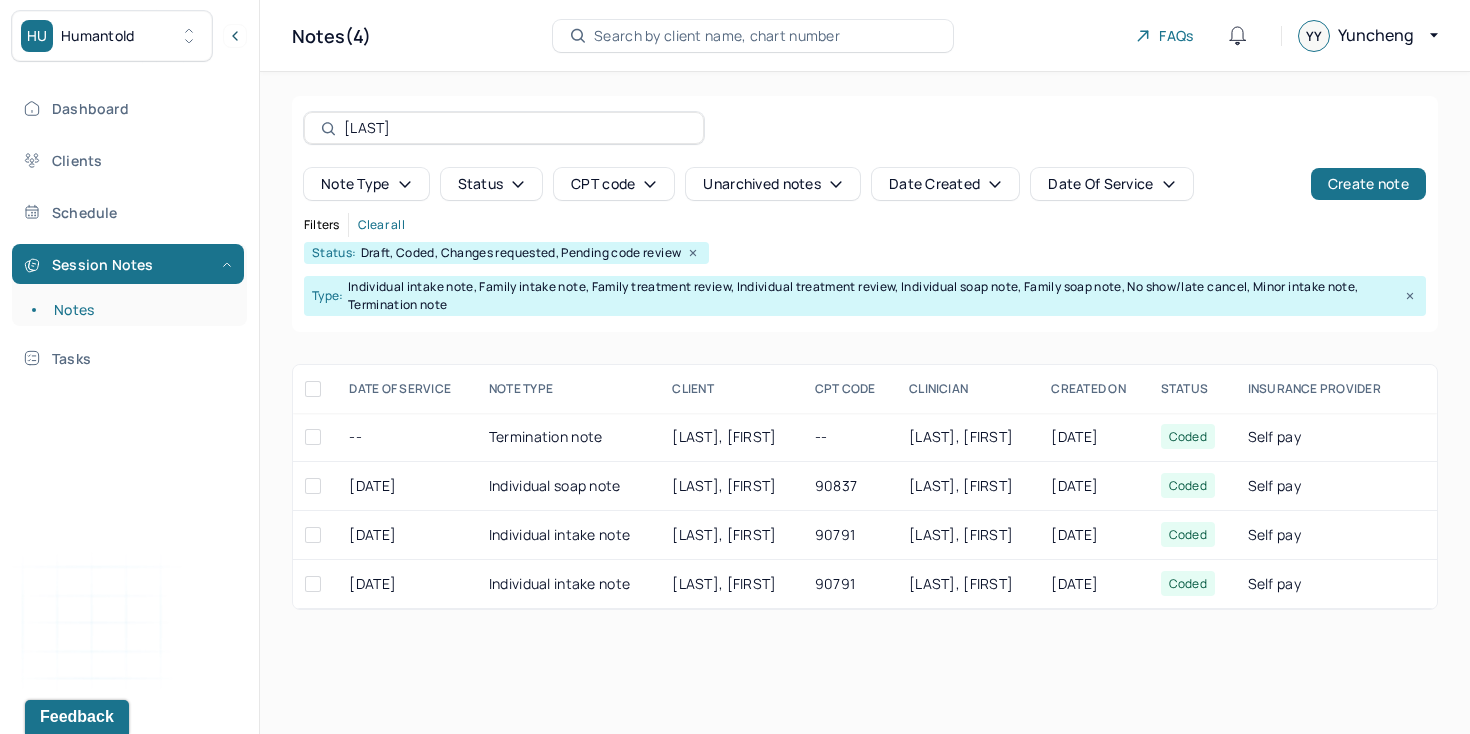 click on "[LAST]" at bounding box center (515, 128) 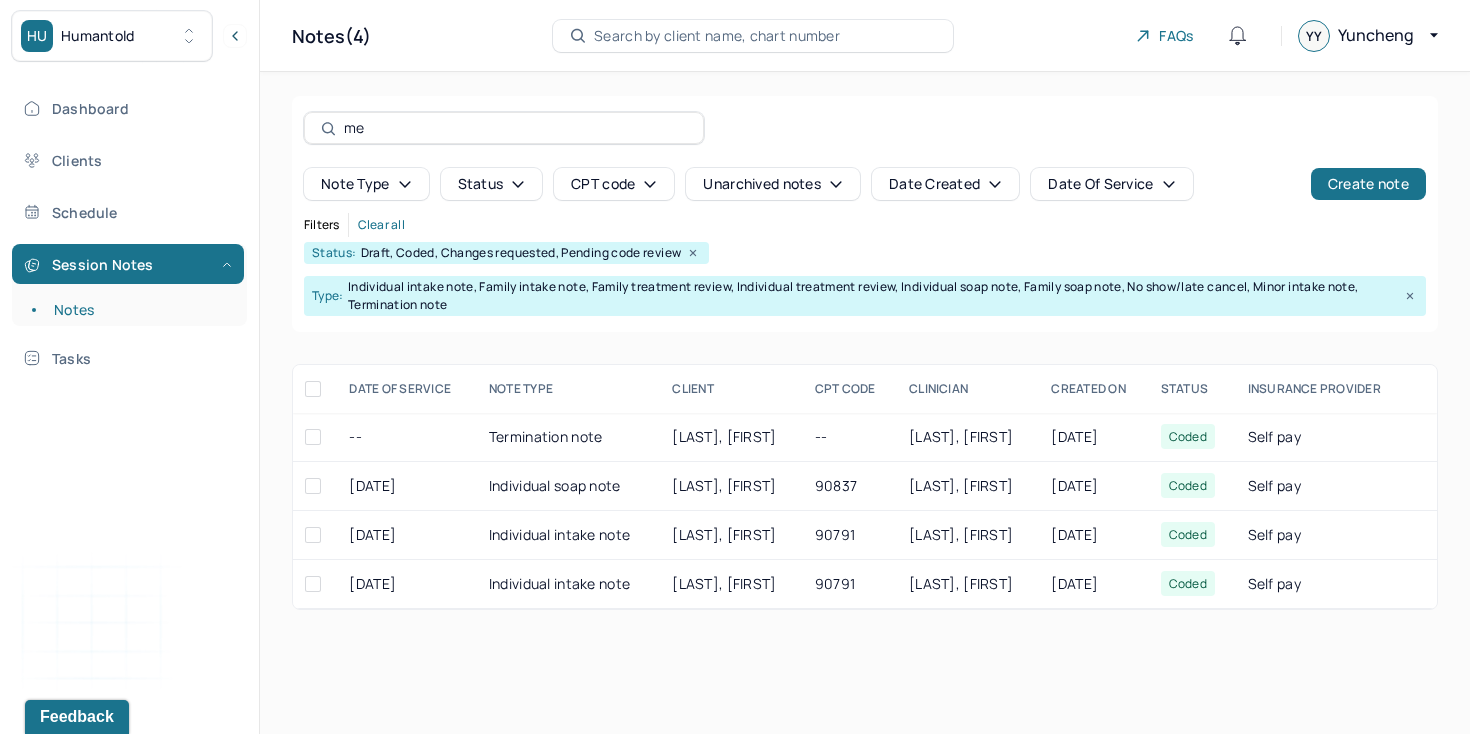 type on "m" 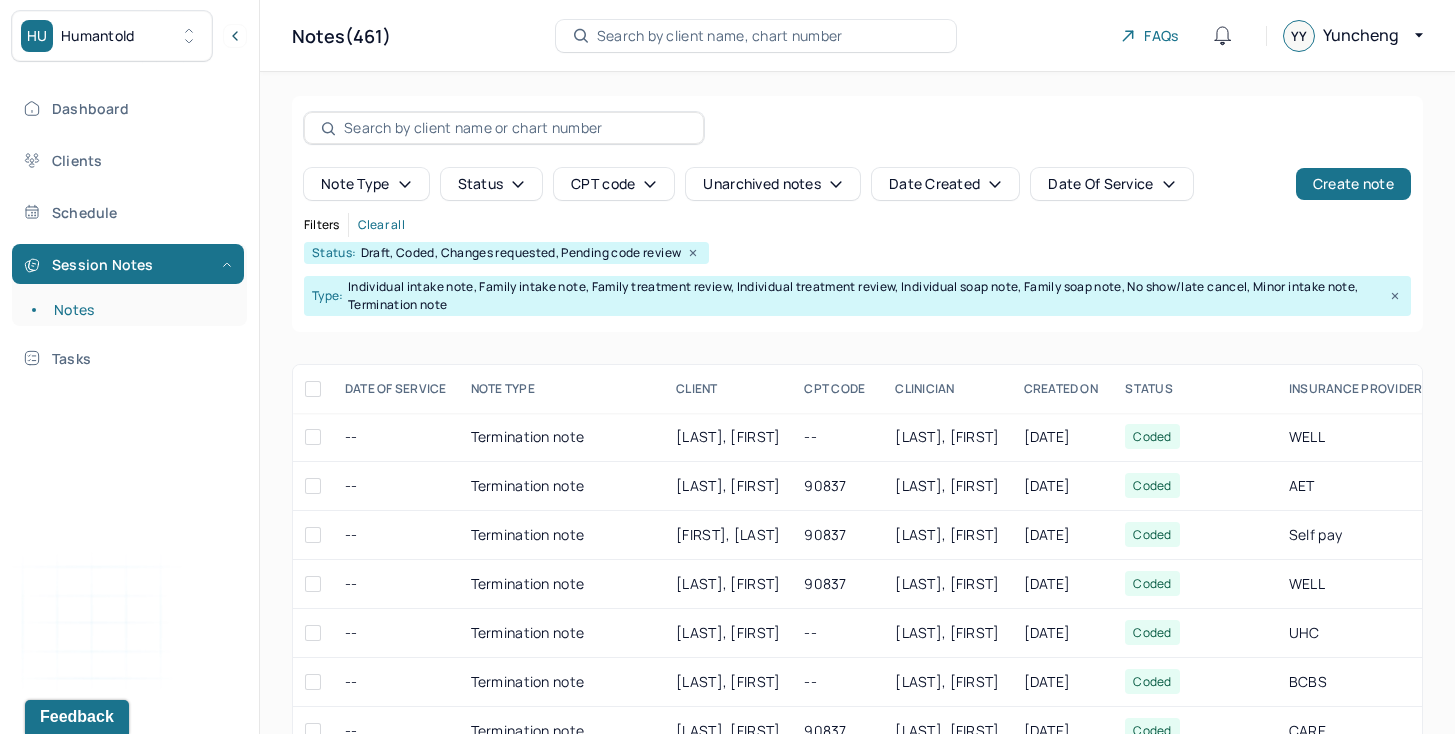 type 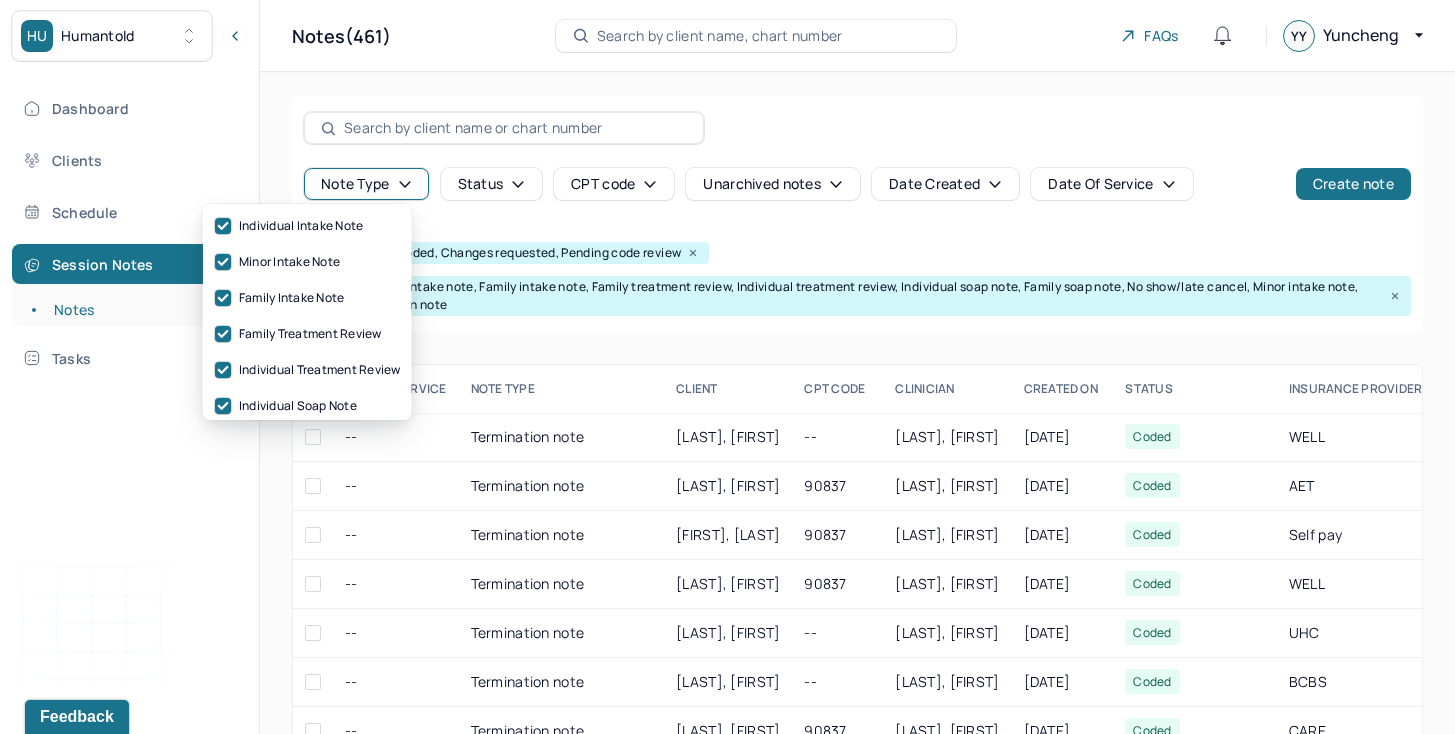 click on "Note type" at bounding box center (366, 184) 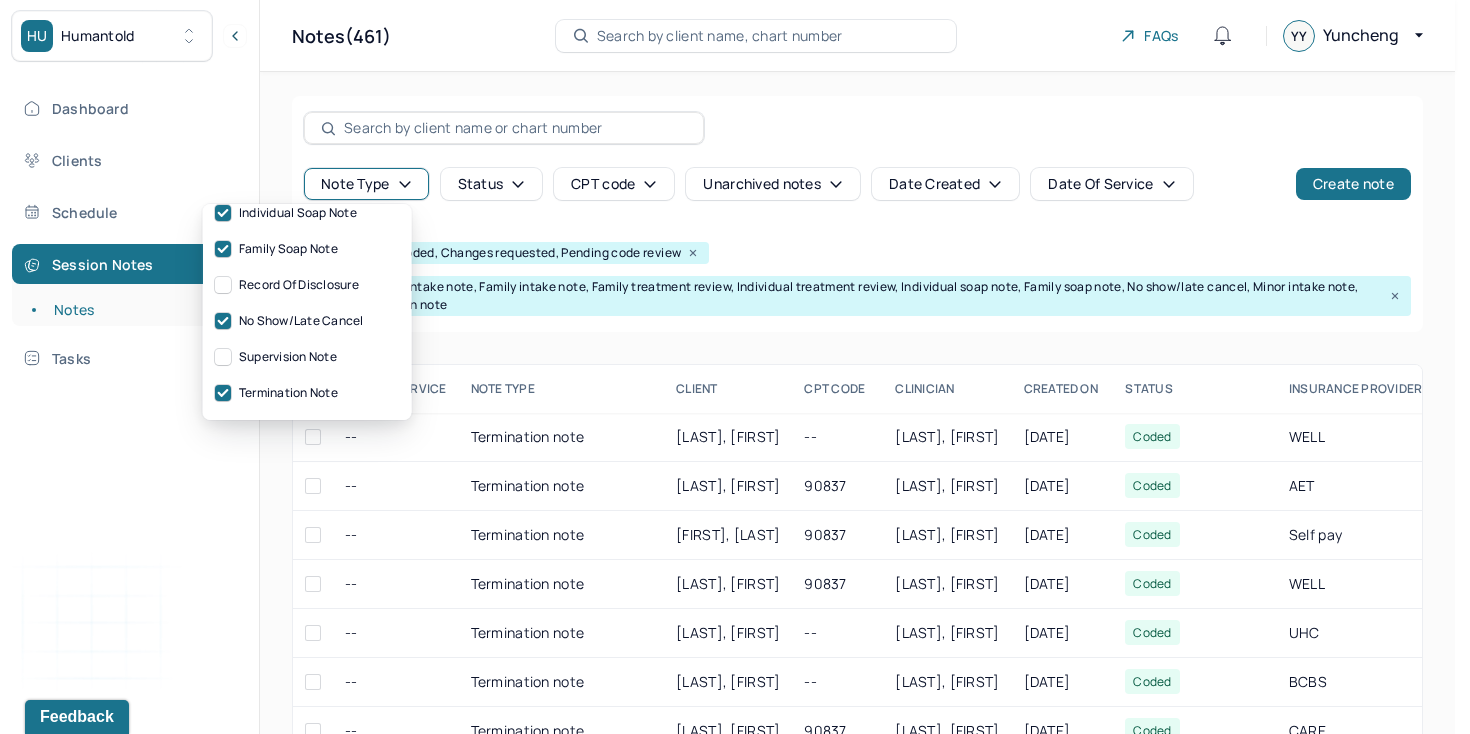 scroll, scrollTop: 204, scrollLeft: 0, axis: vertical 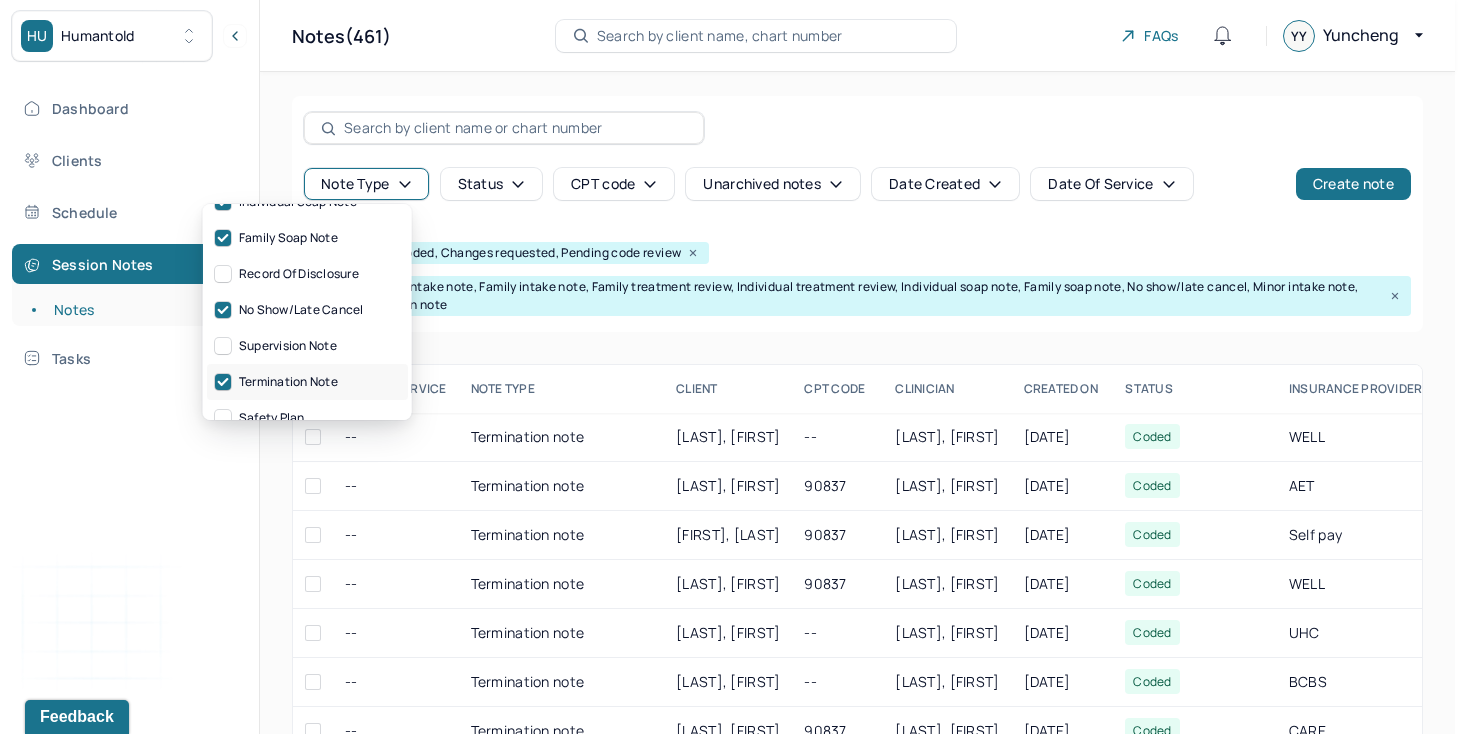 click 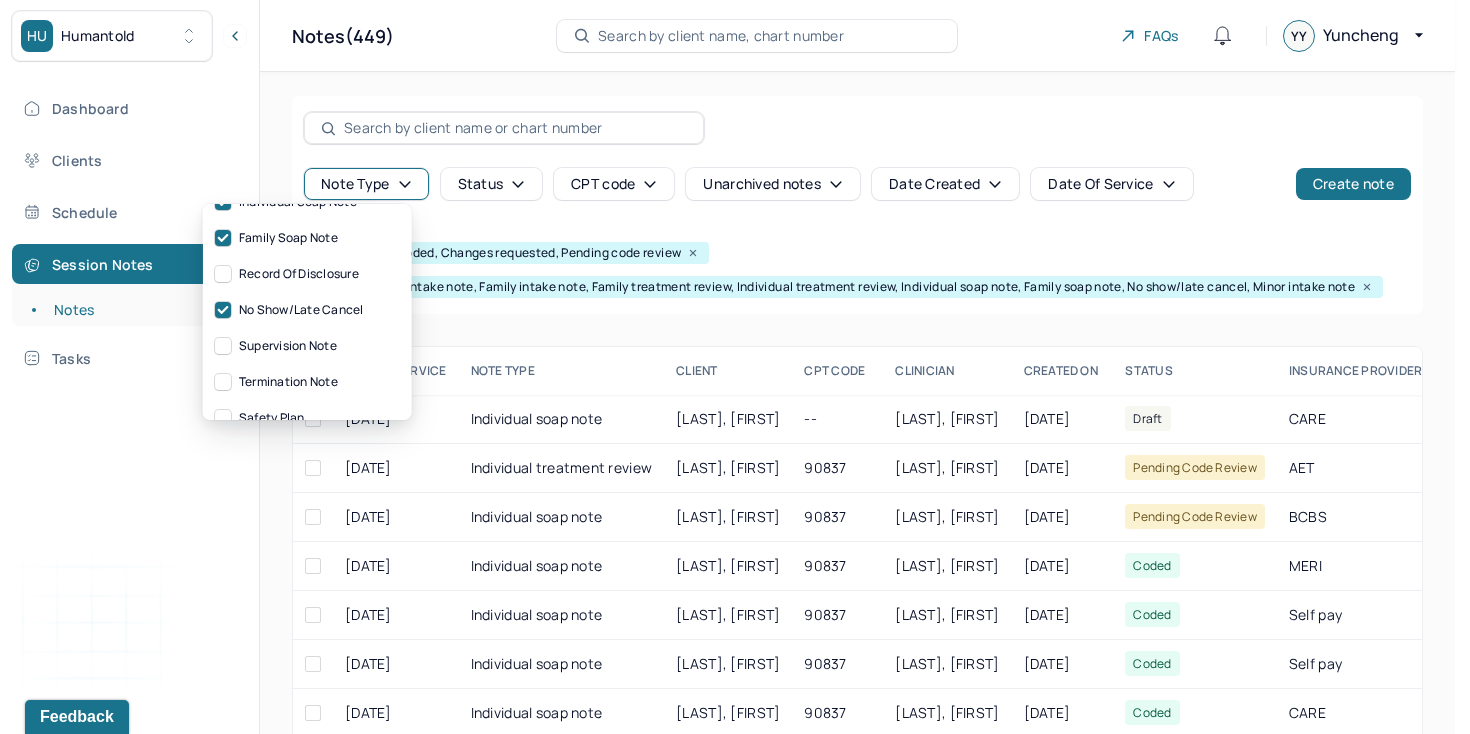 click on "Filters   Clear all" at bounding box center (857, 225) 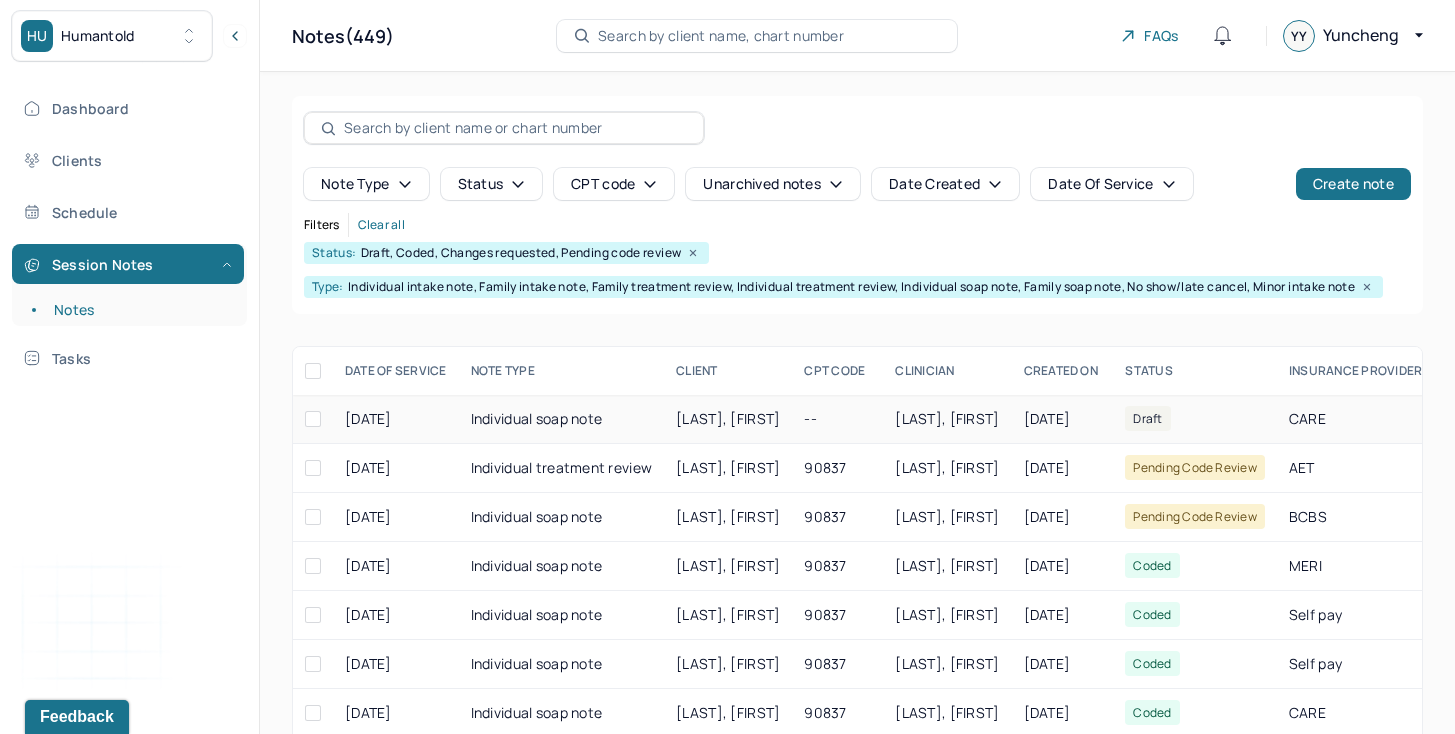 click on "Individual soap note" at bounding box center (562, 419) 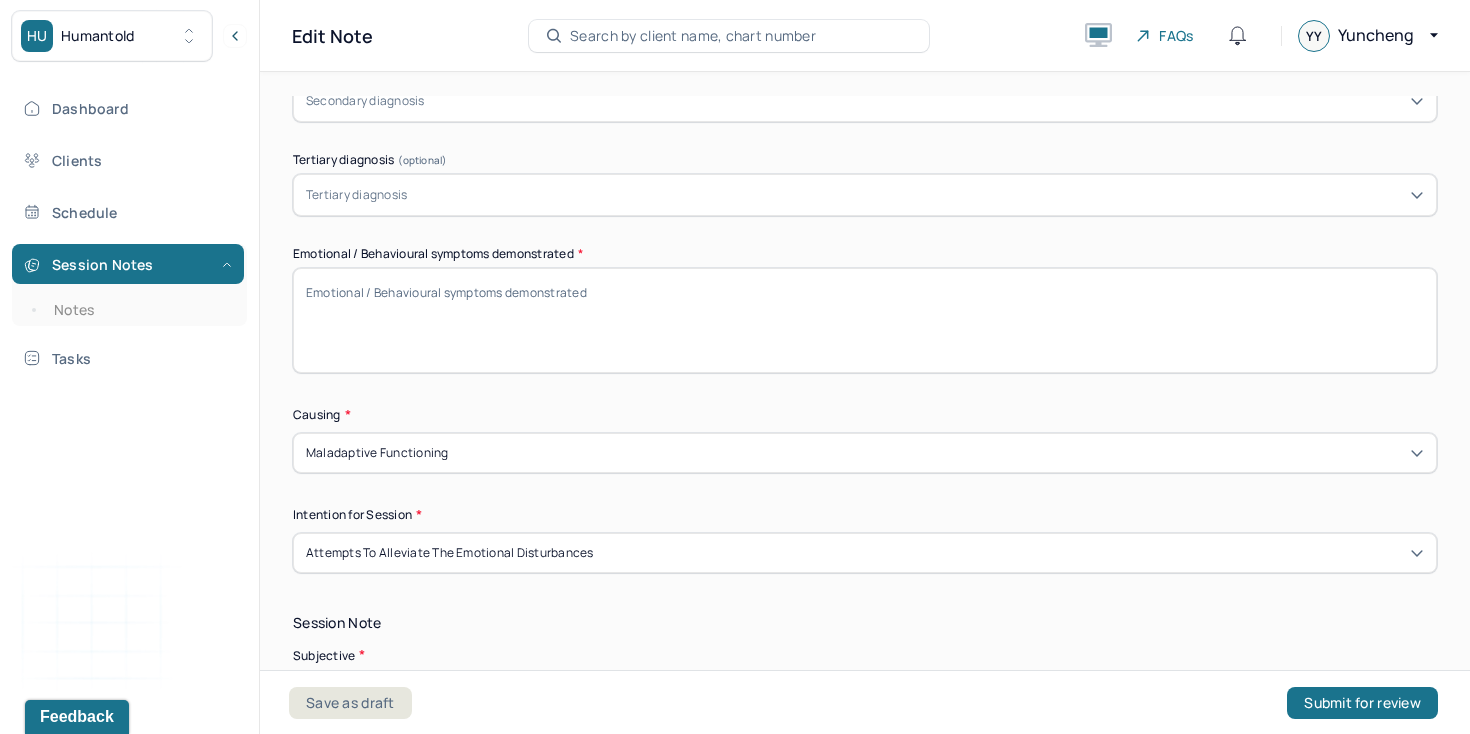 scroll, scrollTop: 855, scrollLeft: 0, axis: vertical 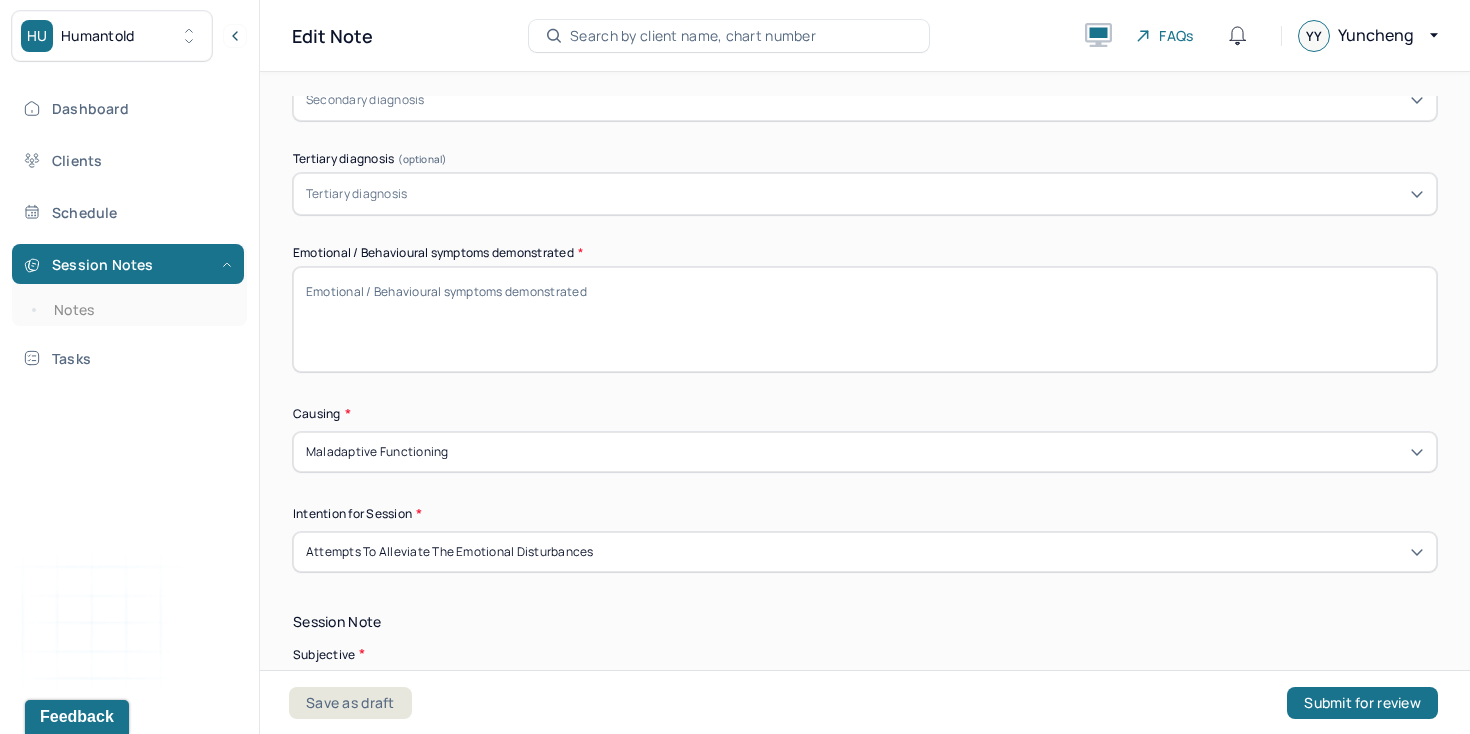 click on "Emotional / Behavioural symptoms demonstrated *" at bounding box center (865, 319) 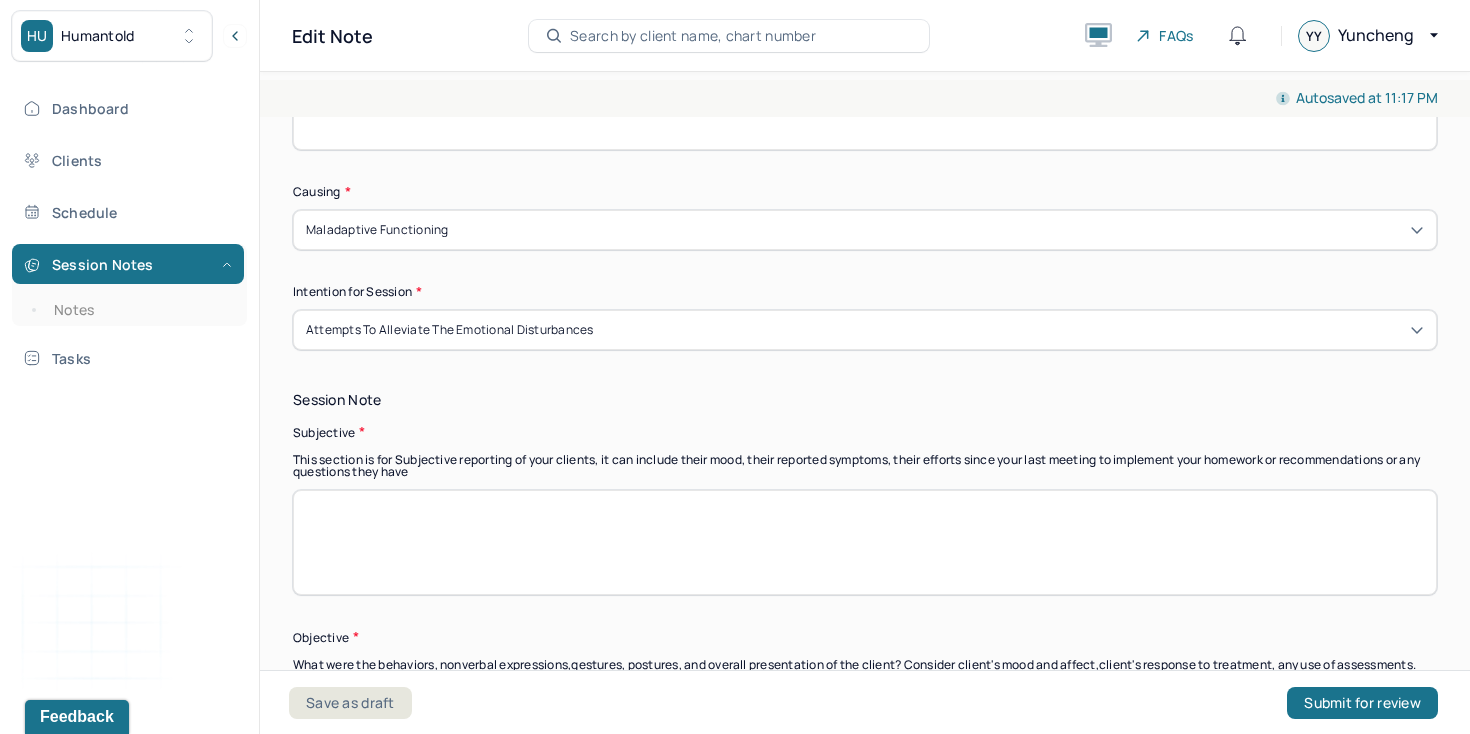 scroll, scrollTop: 1091, scrollLeft: 0, axis: vertical 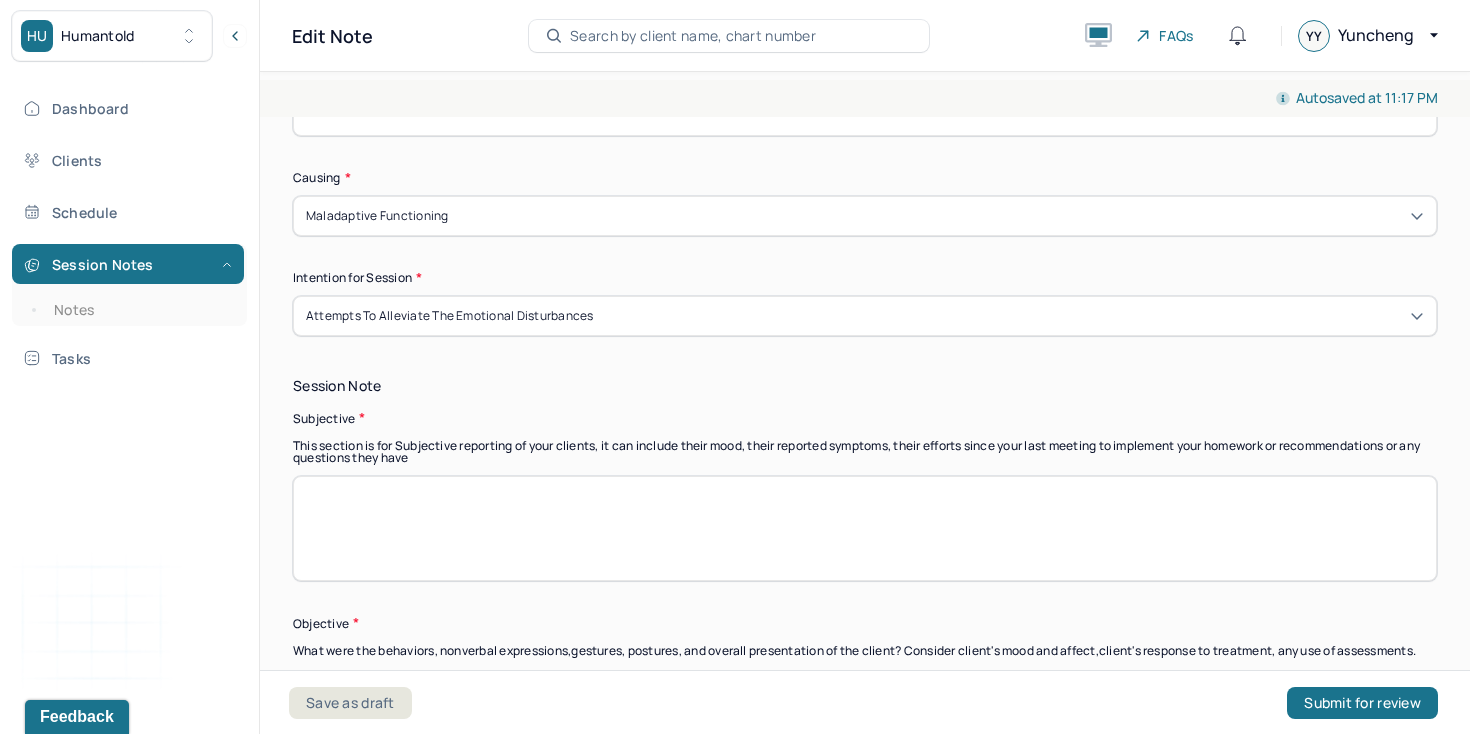 type on "Client was engaged and demonstrated curiosity." 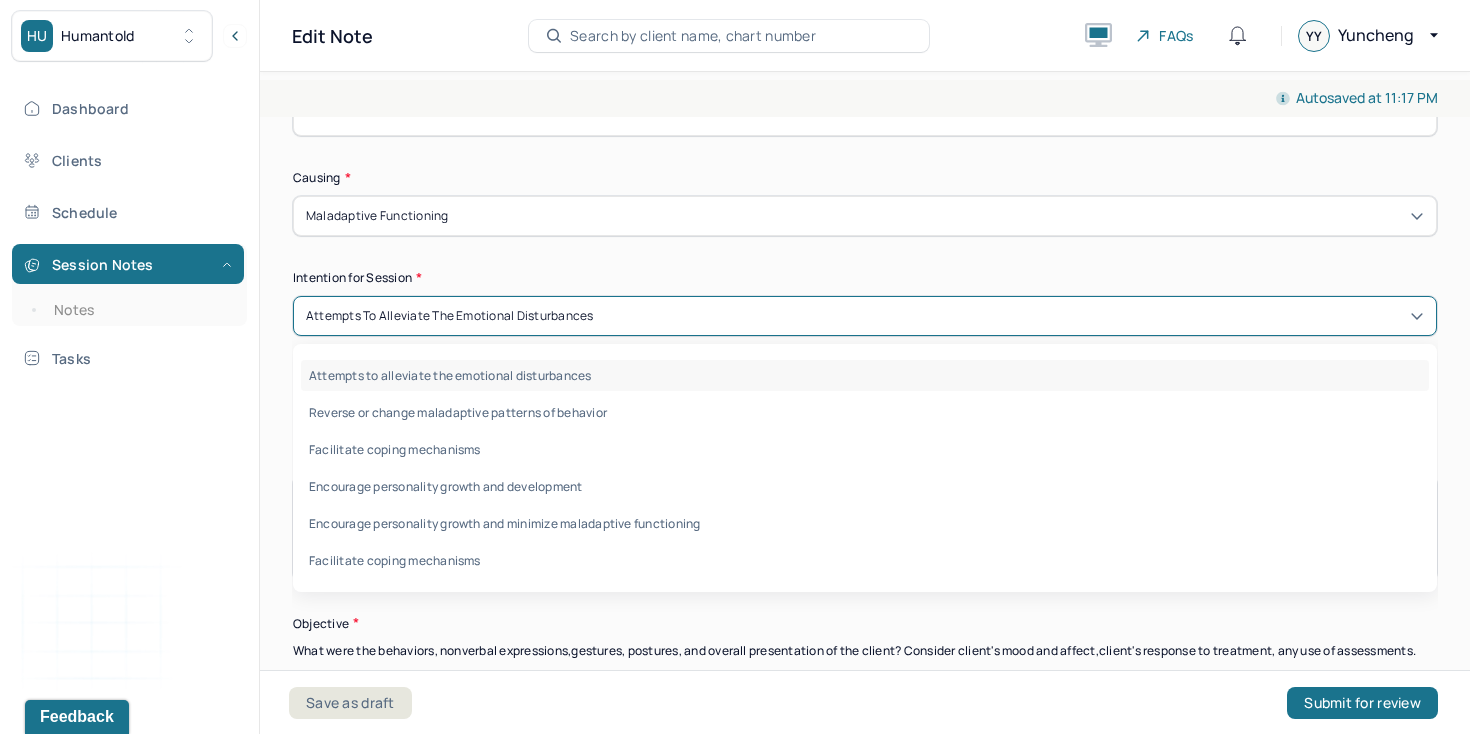 click on "Attempts to alleviate the emotional disturbances" at bounding box center [450, 316] 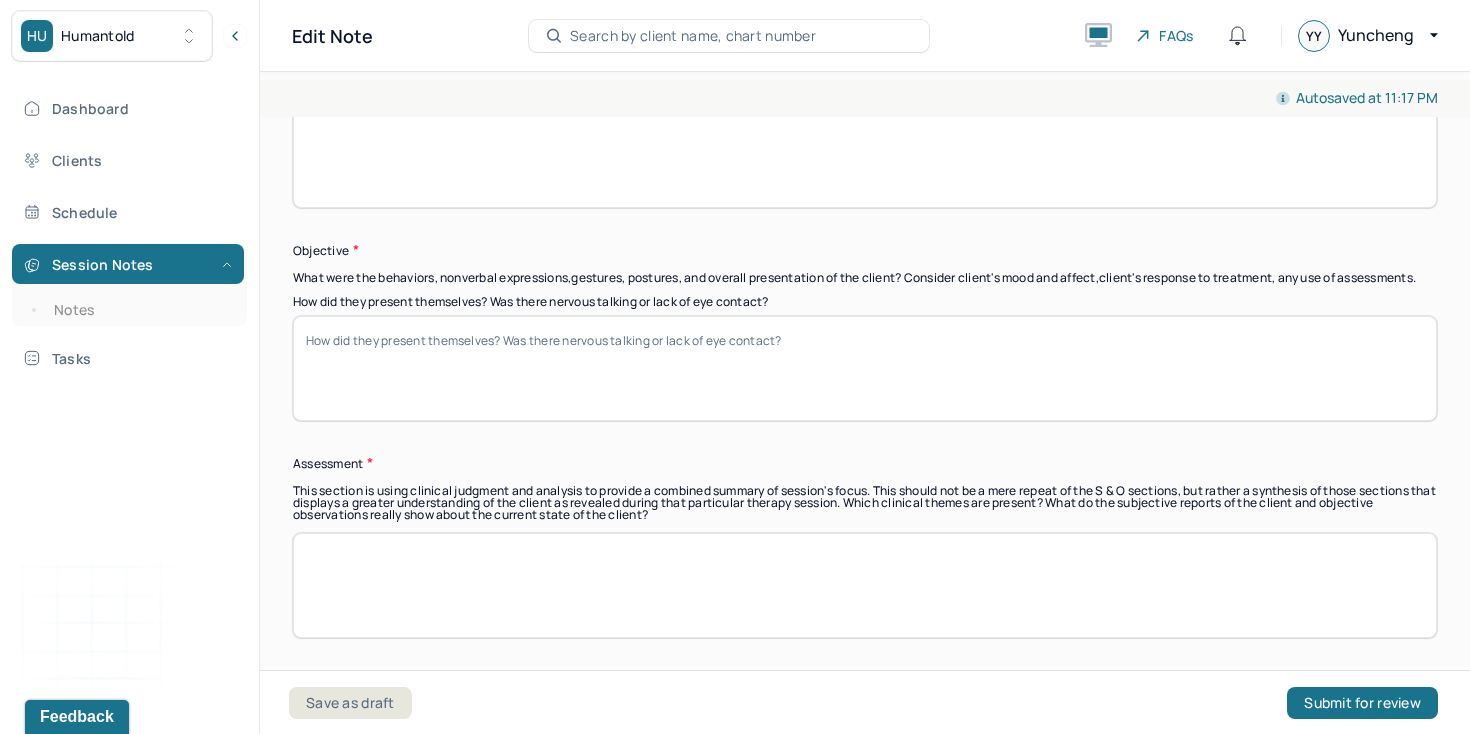 scroll, scrollTop: 1473, scrollLeft: 0, axis: vertical 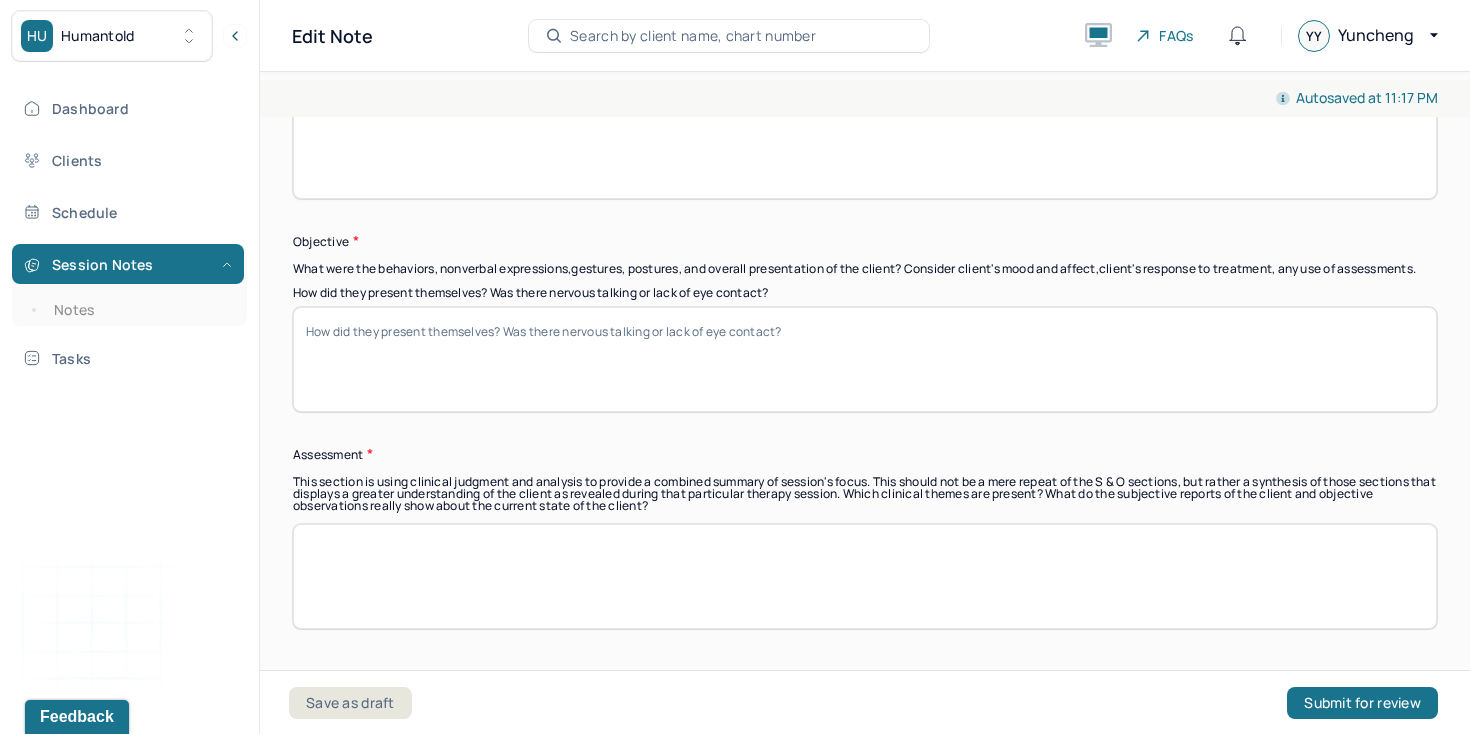 click on "How did they present themselves? Was there nervous talking or lack of eye contact?" at bounding box center (865, 359) 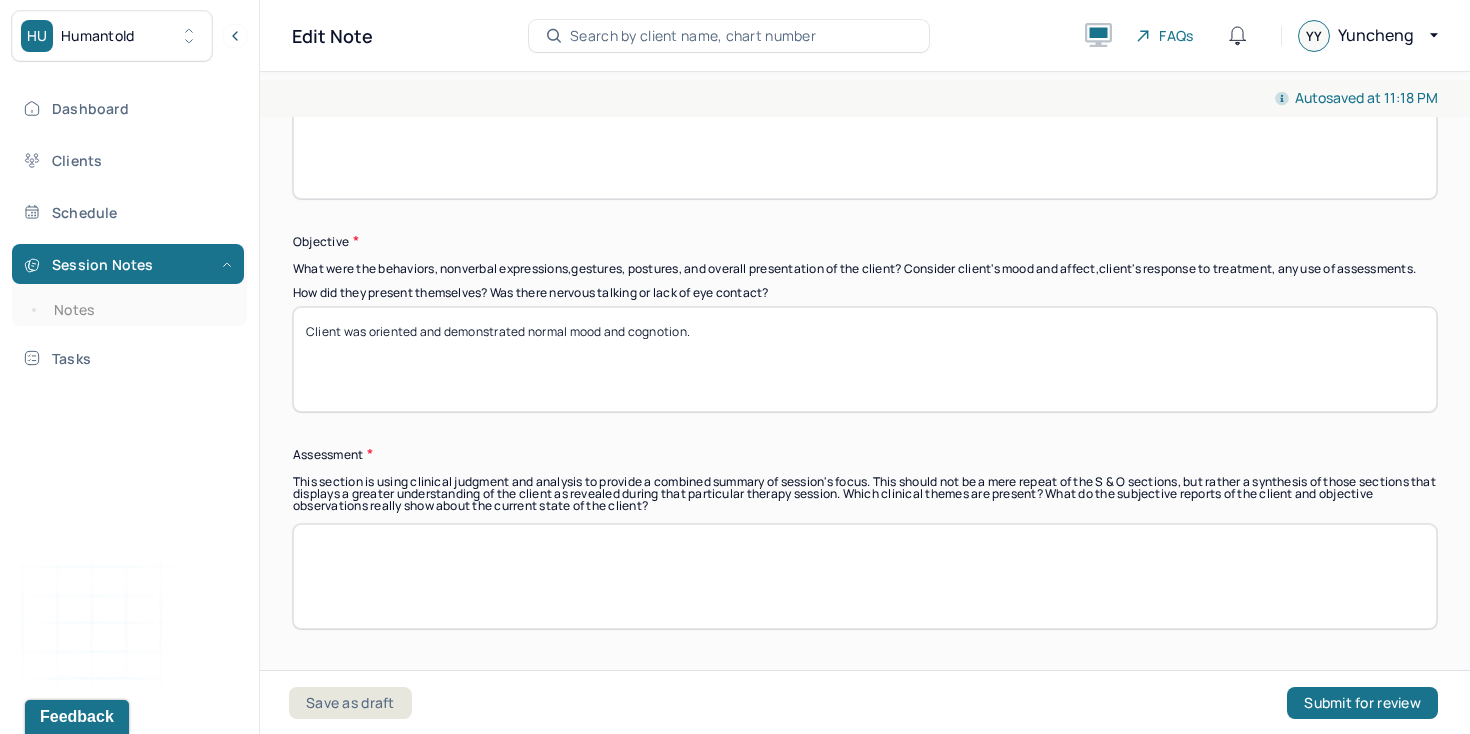 click on "Client was oriented and demonstrated normal mood and cognotion." at bounding box center (865, 359) 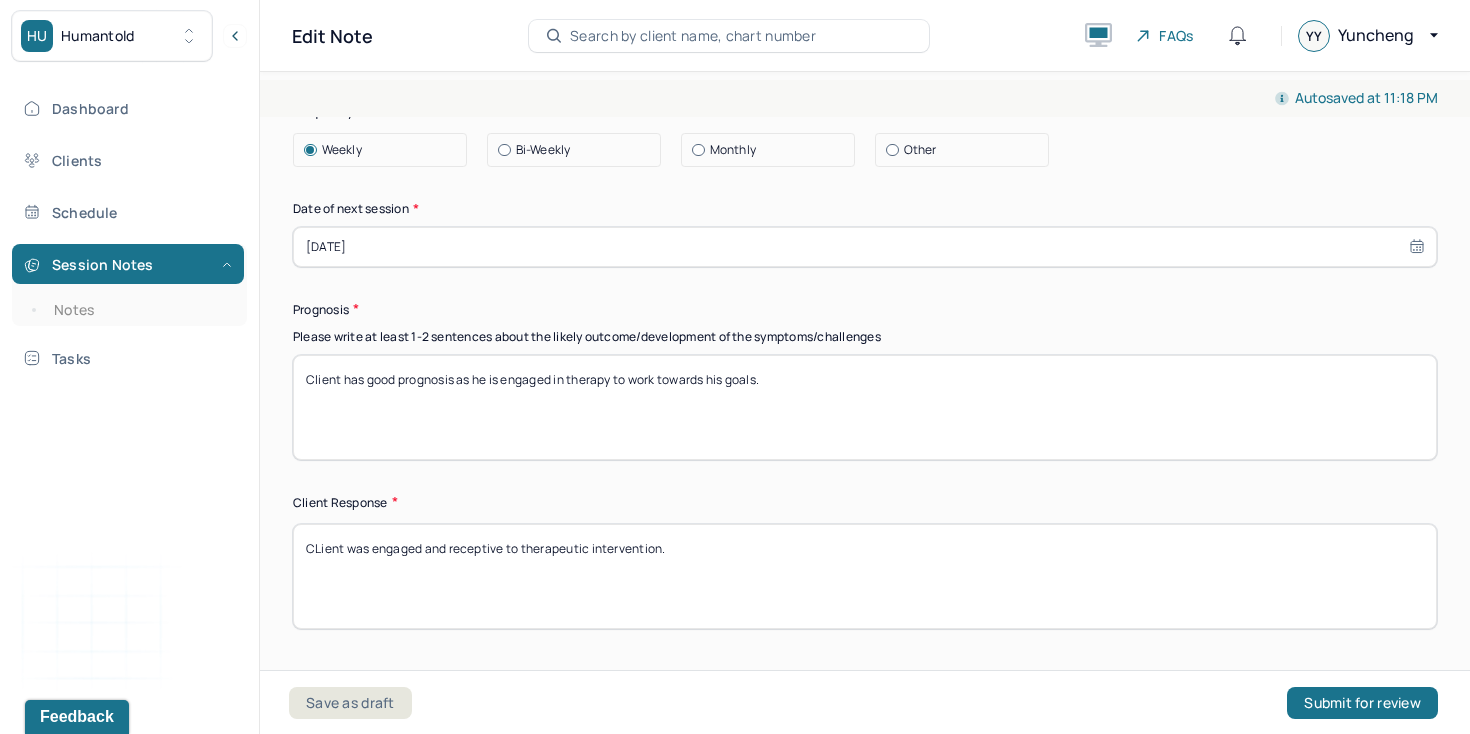 scroll, scrollTop: 2736, scrollLeft: 0, axis: vertical 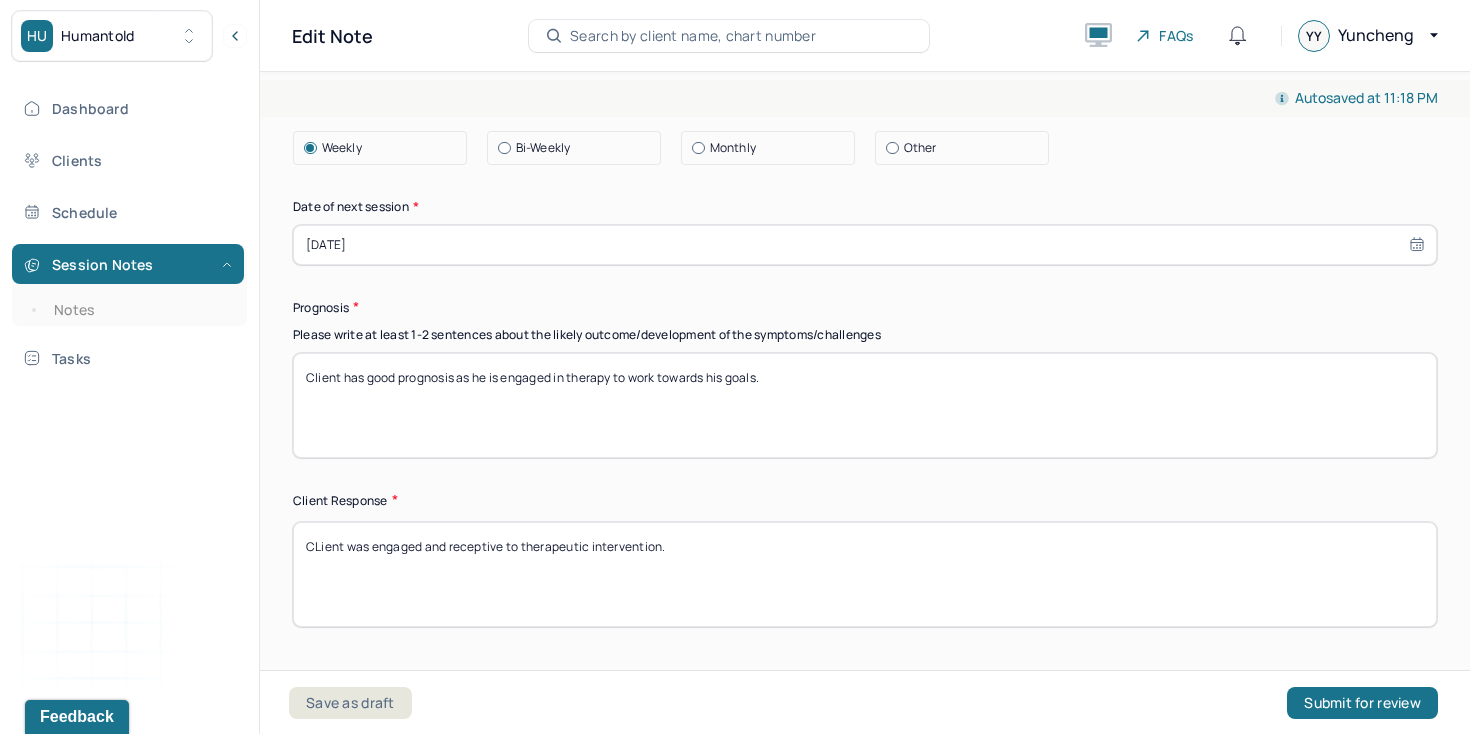 type on "Client was oriented and demonstrated normal mood and cognition. Client demonstrated curiosity and good concentration." 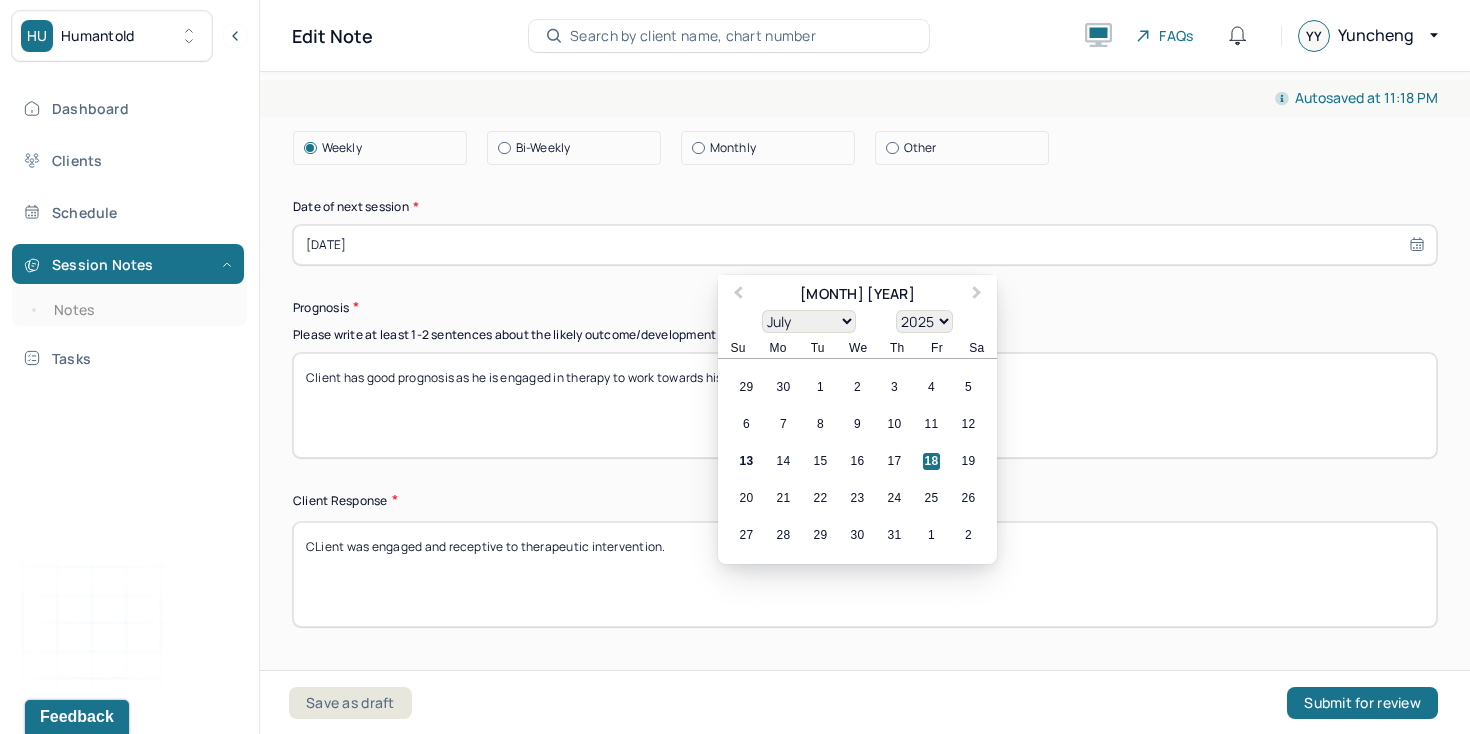 click on "[DATE]" at bounding box center [865, 245] 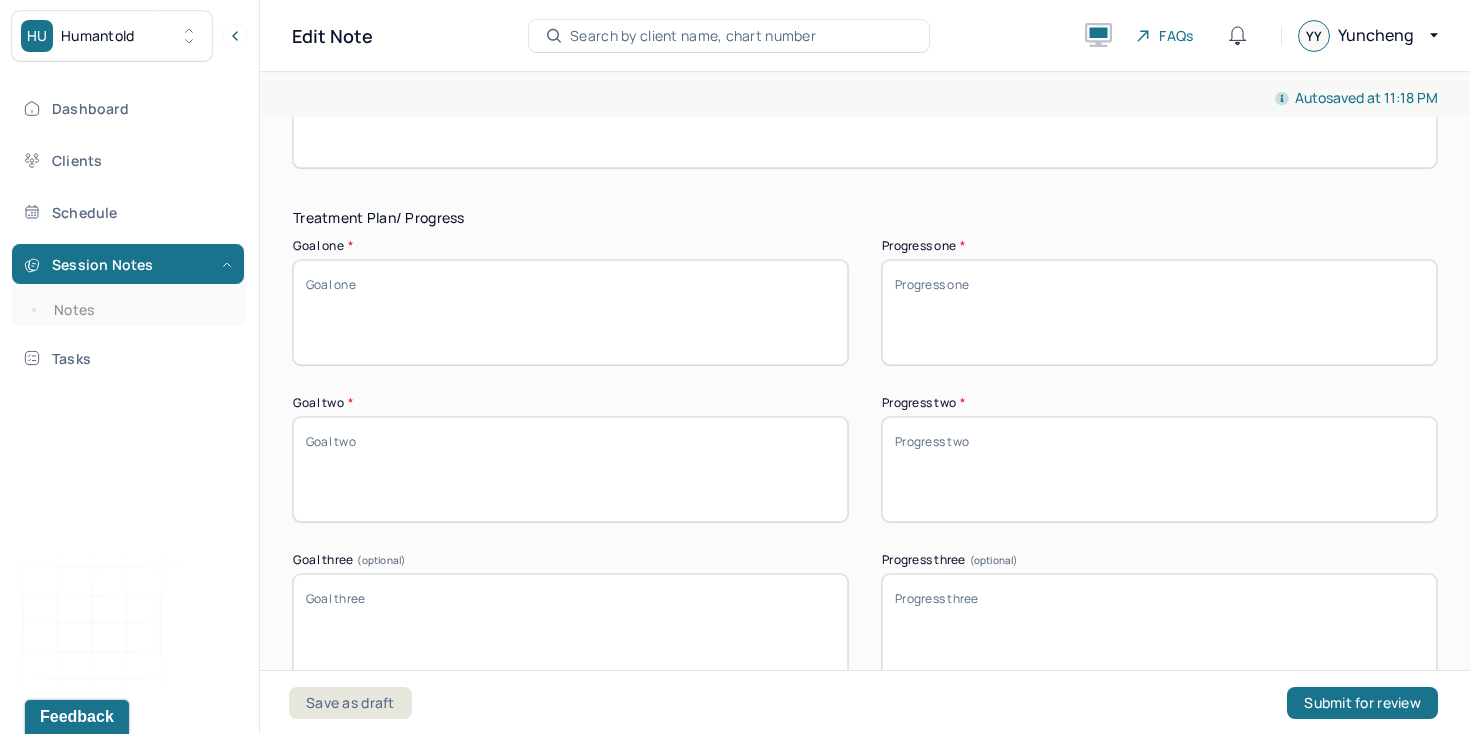 scroll, scrollTop: 3206, scrollLeft: 0, axis: vertical 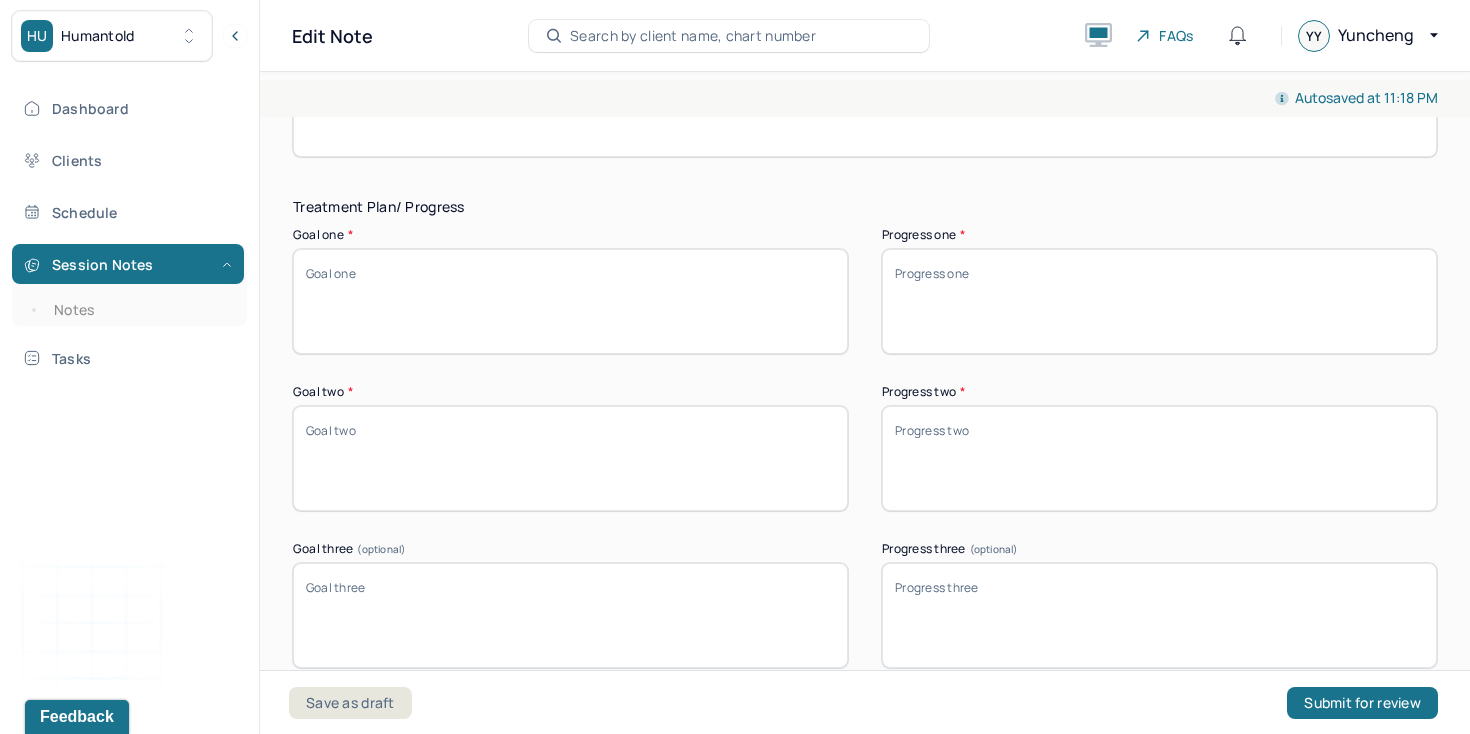 click on "Goal one *" at bounding box center [570, 301] 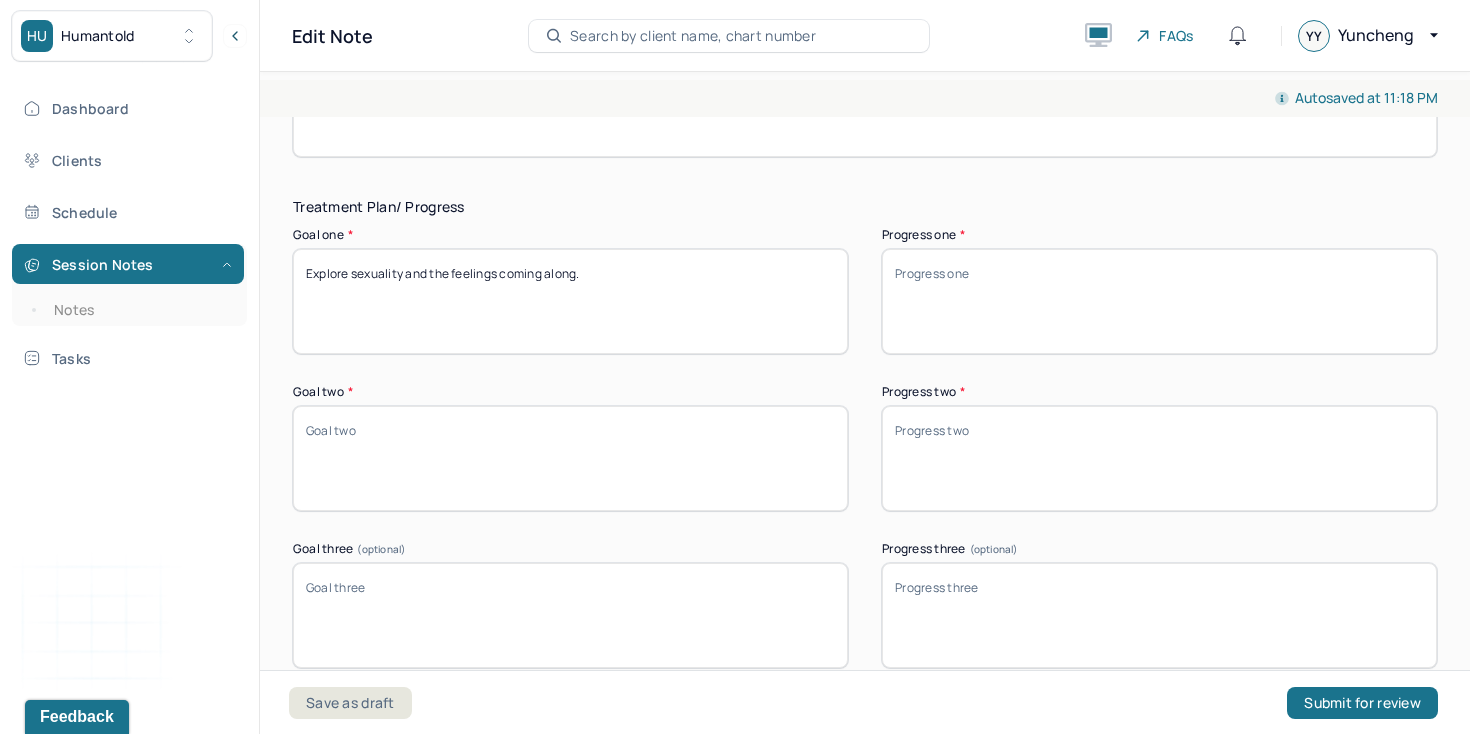 type on "Explore sexuality and the feelings coming along." 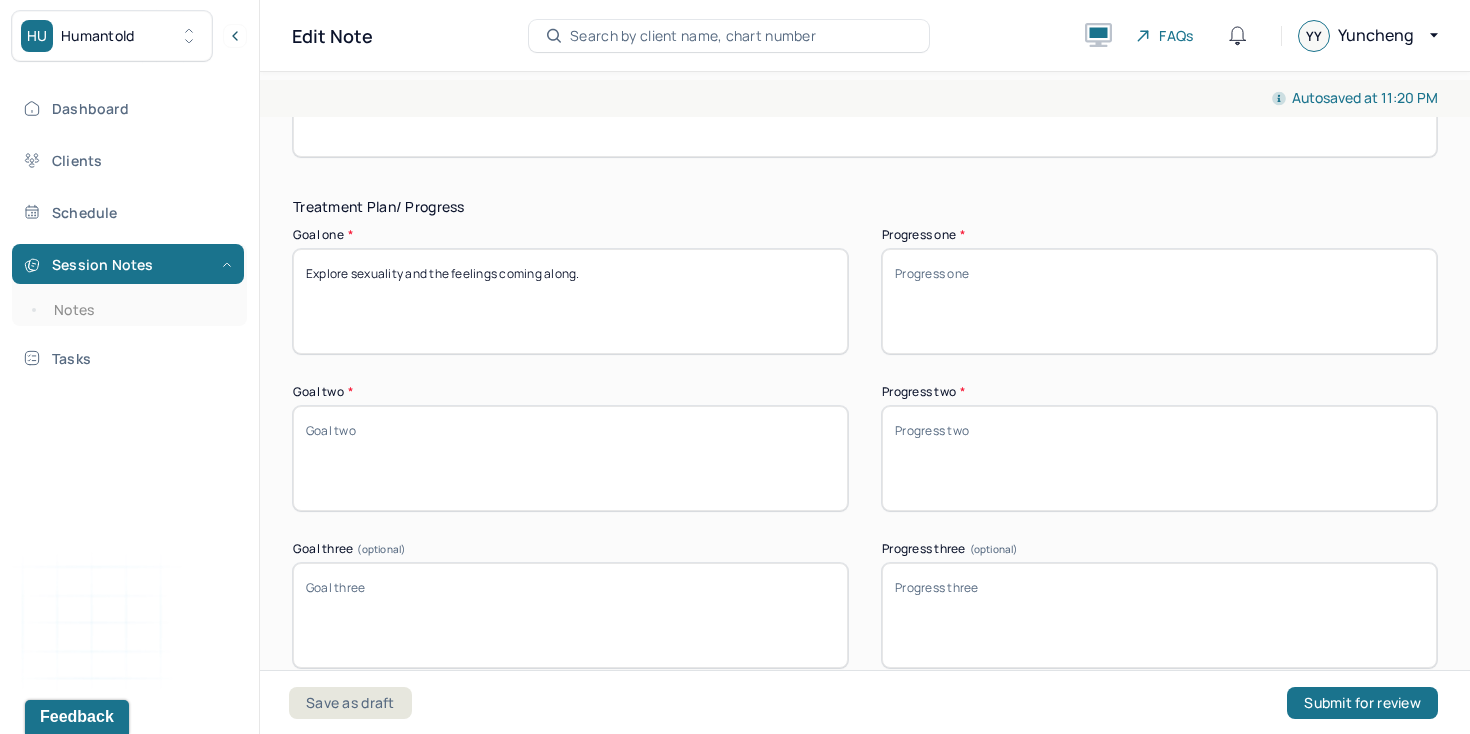 click on "Goal two *" at bounding box center (570, 458) 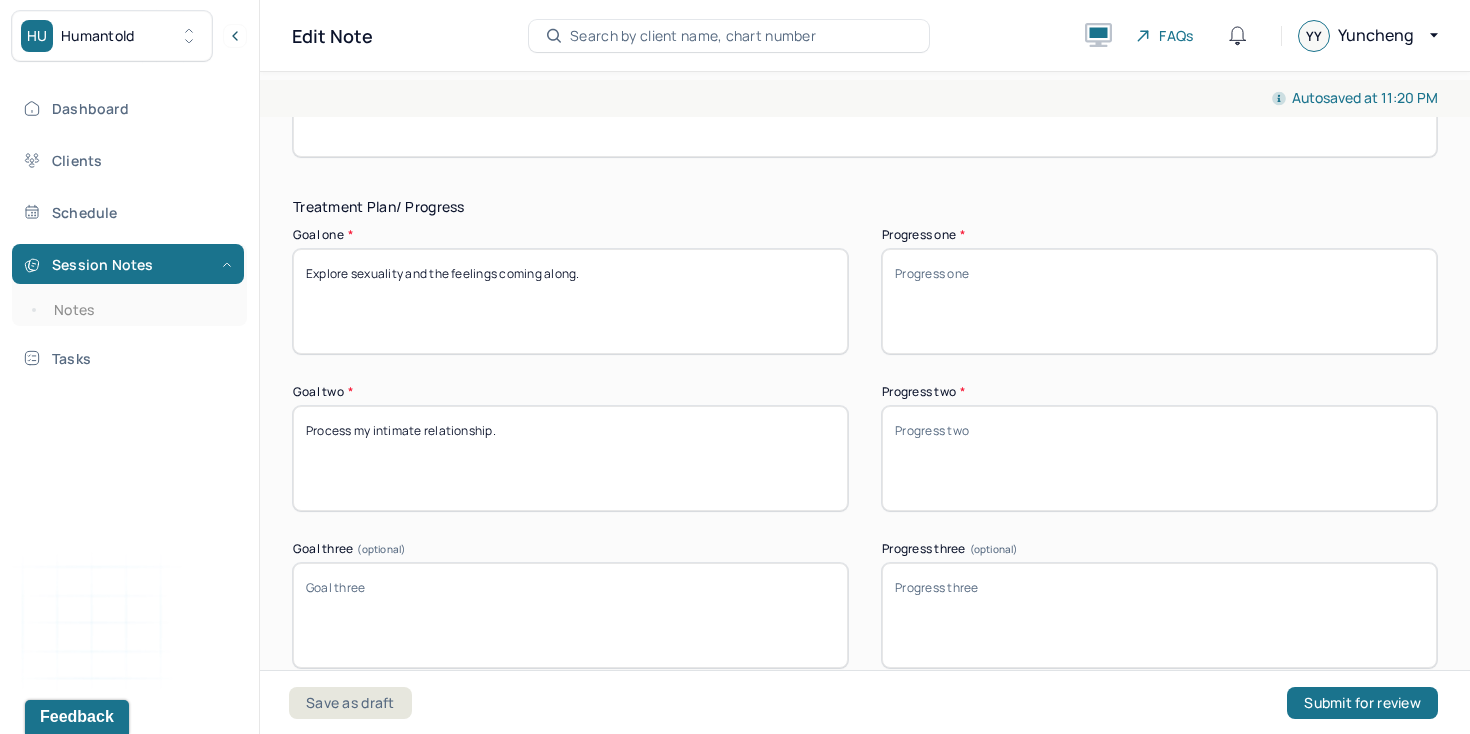 type on "Process my intimate relationship." 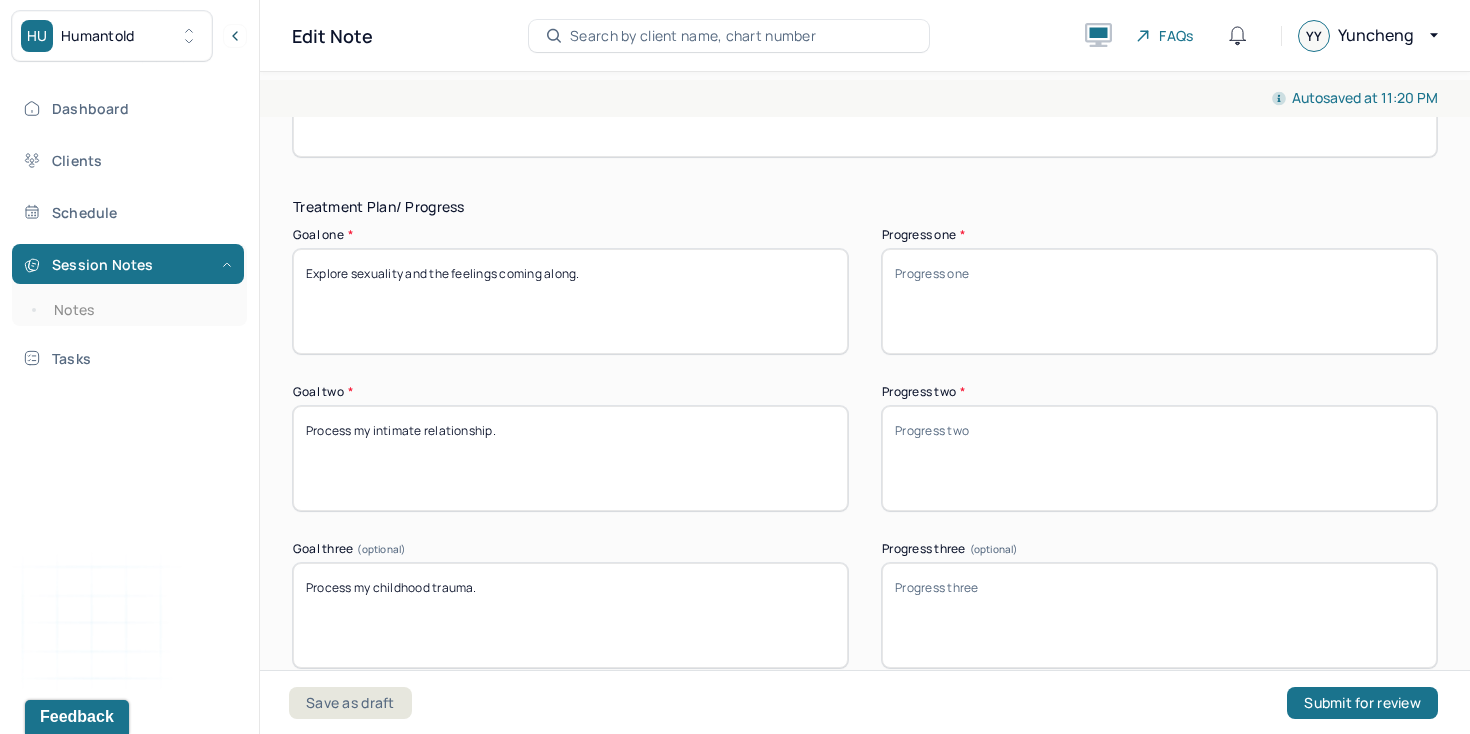 type on "Process my childhood trauma." 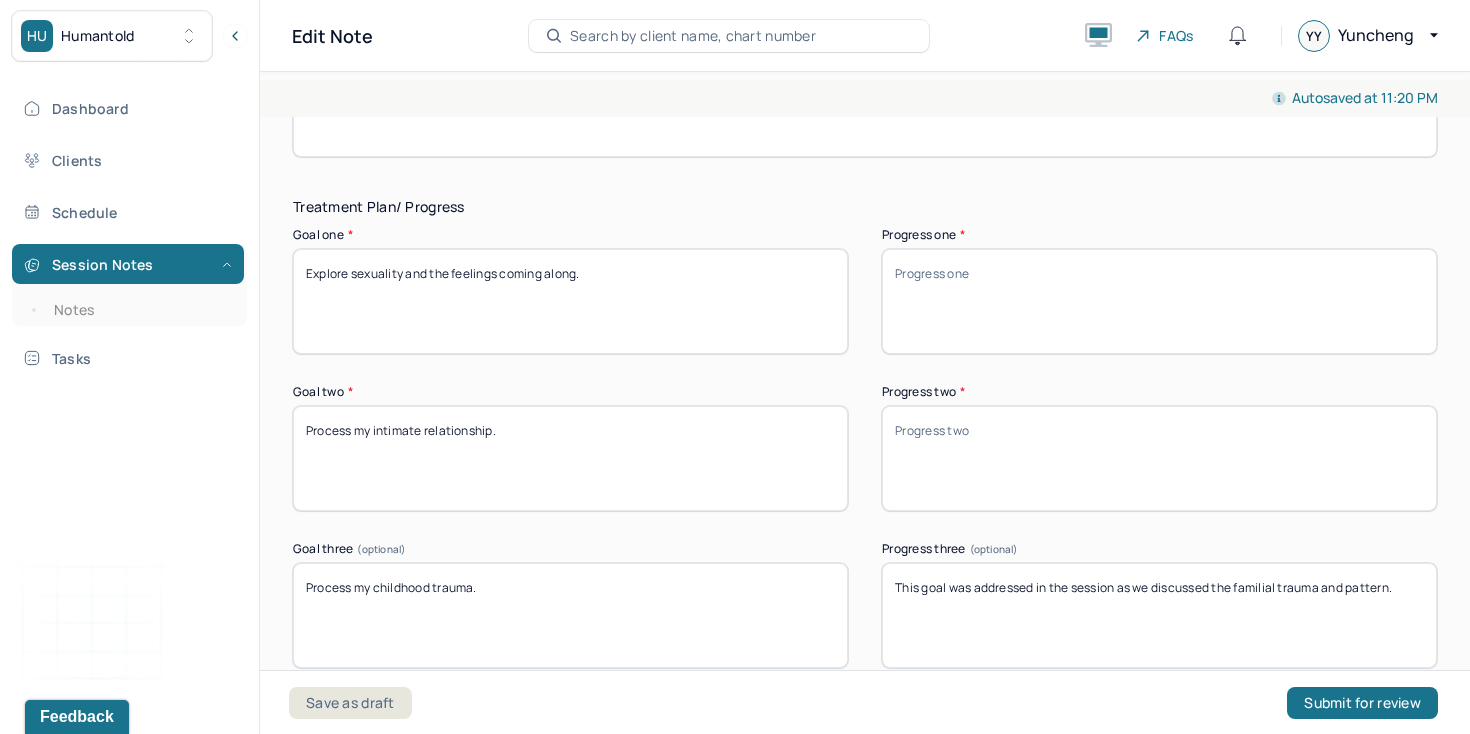 click on "This goal was addressed in the session as we discussed the familial trauma and pattern." at bounding box center (1159, 615) 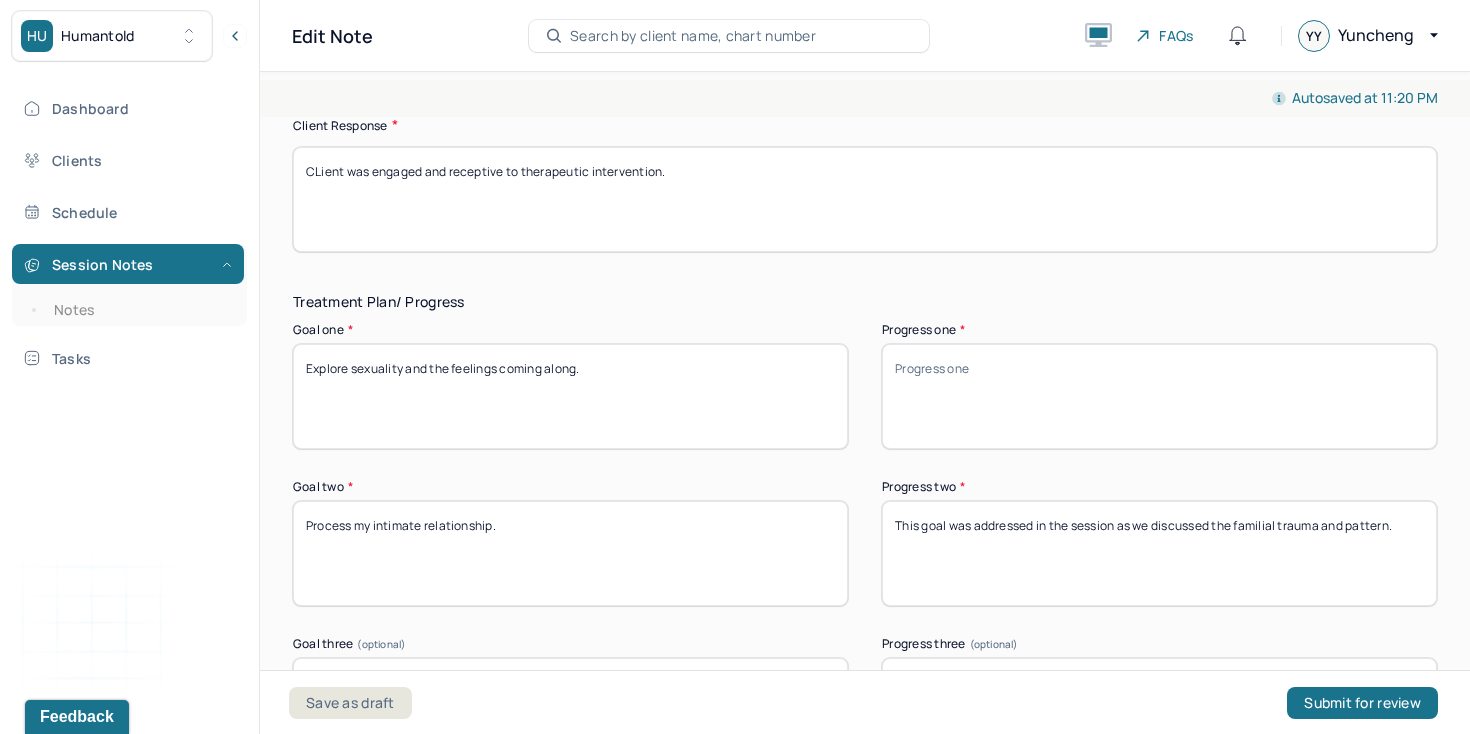 scroll, scrollTop: 3117, scrollLeft: 0, axis: vertical 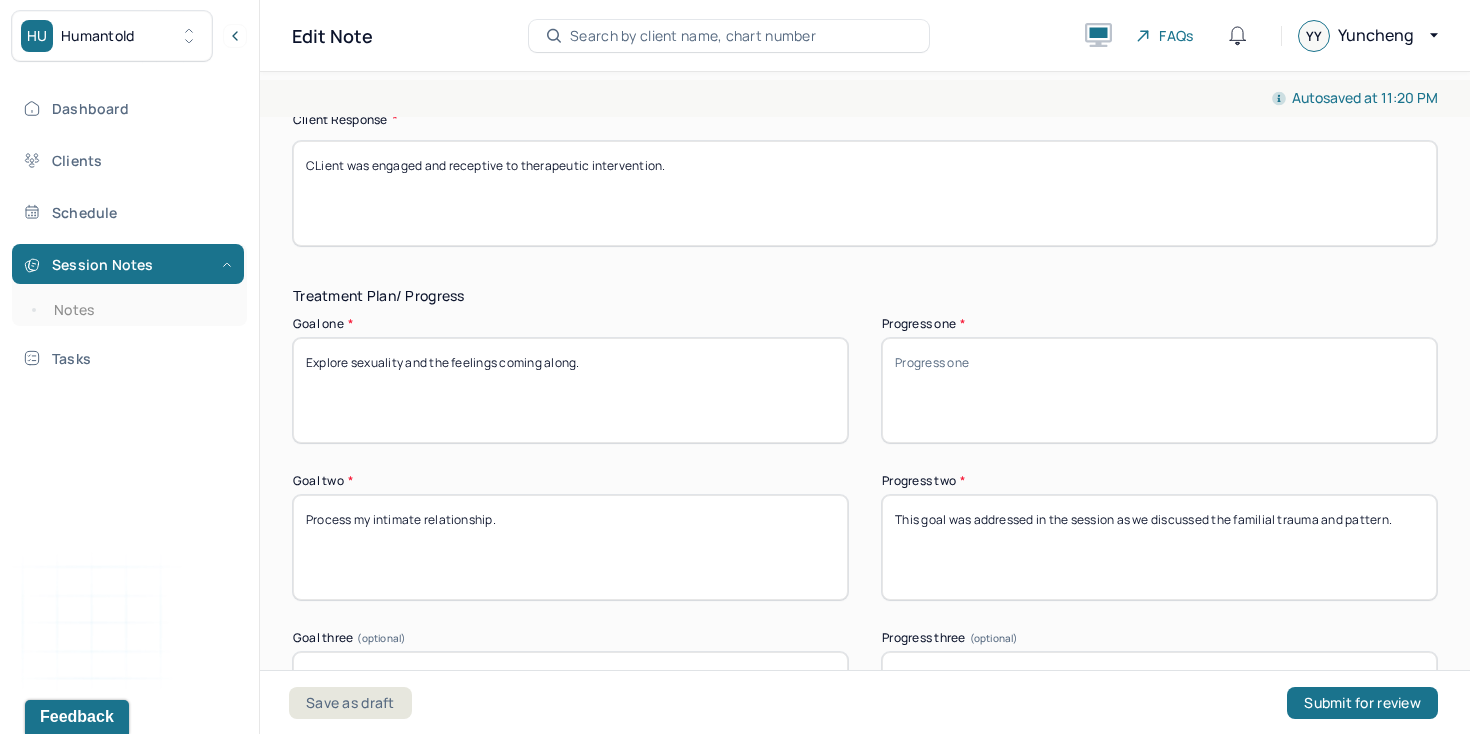 type on "This goal was addressed in the session as we discussed the familial trauma and pattern." 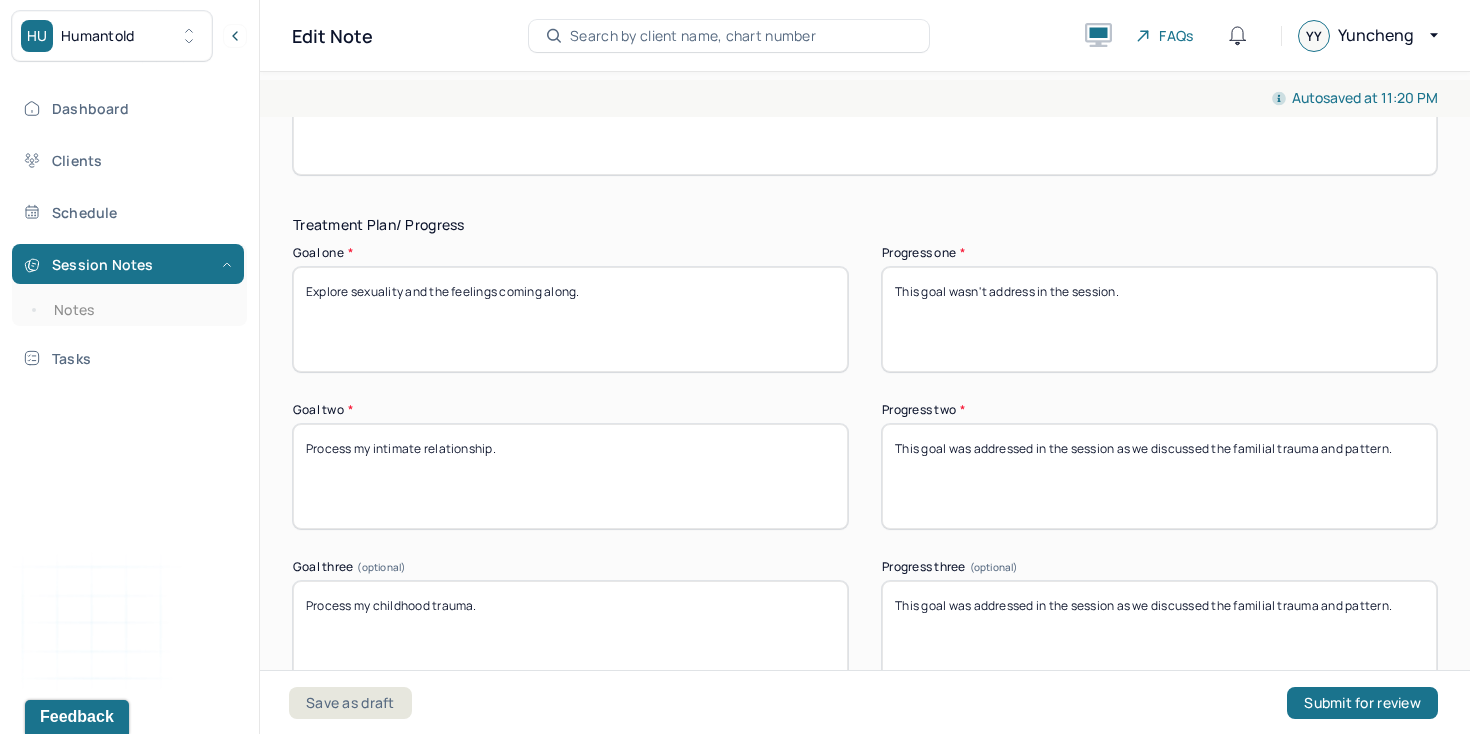 scroll, scrollTop: 3193, scrollLeft: 0, axis: vertical 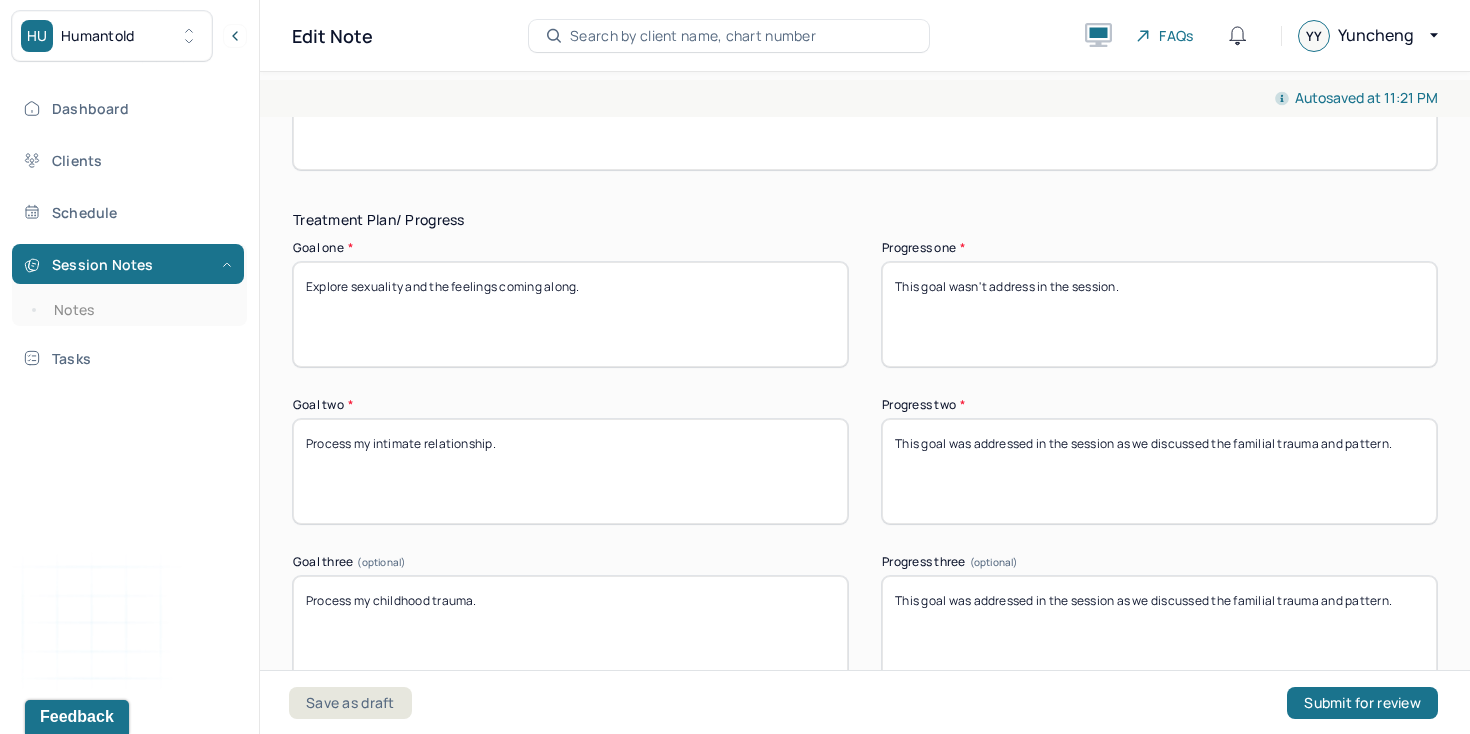 type on "This goal wasn't address in the session." 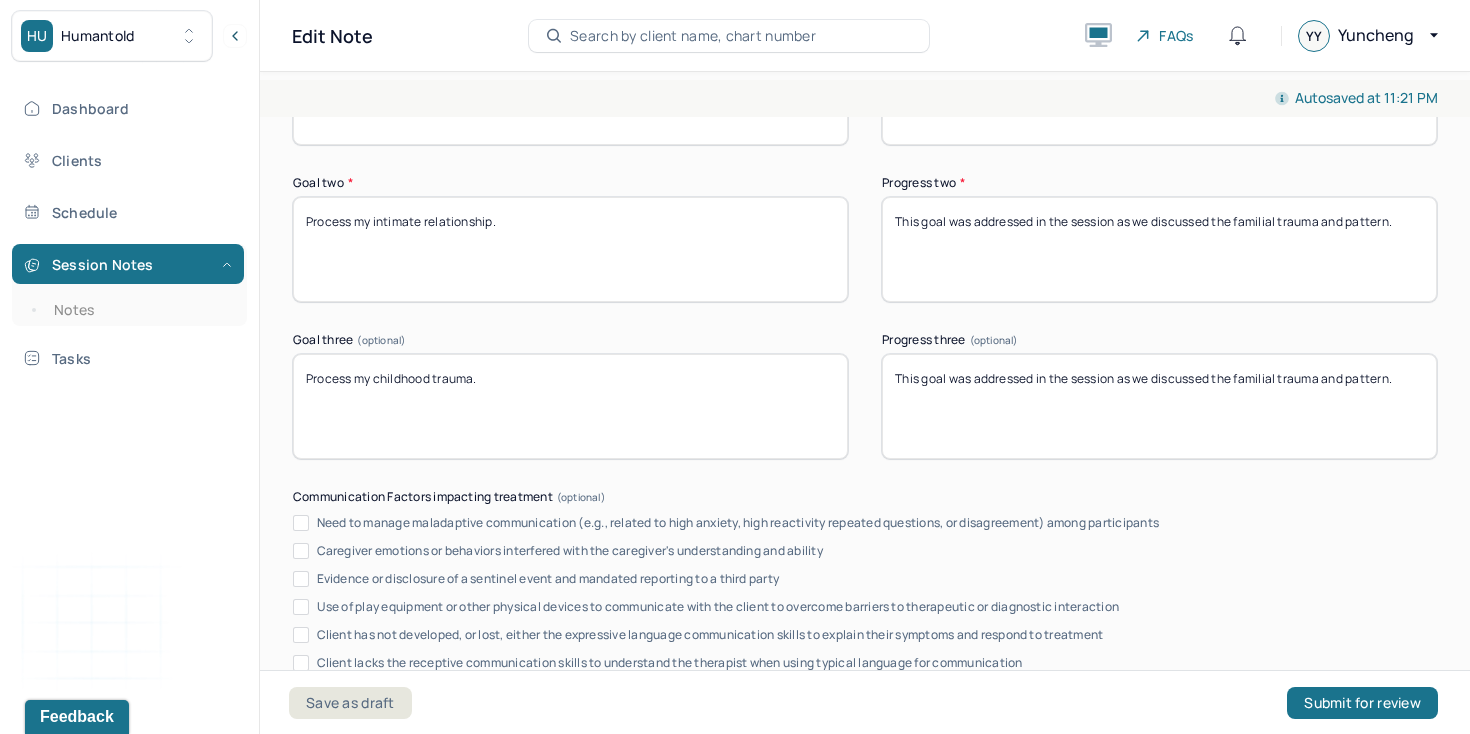 scroll, scrollTop: 3360, scrollLeft: 0, axis: vertical 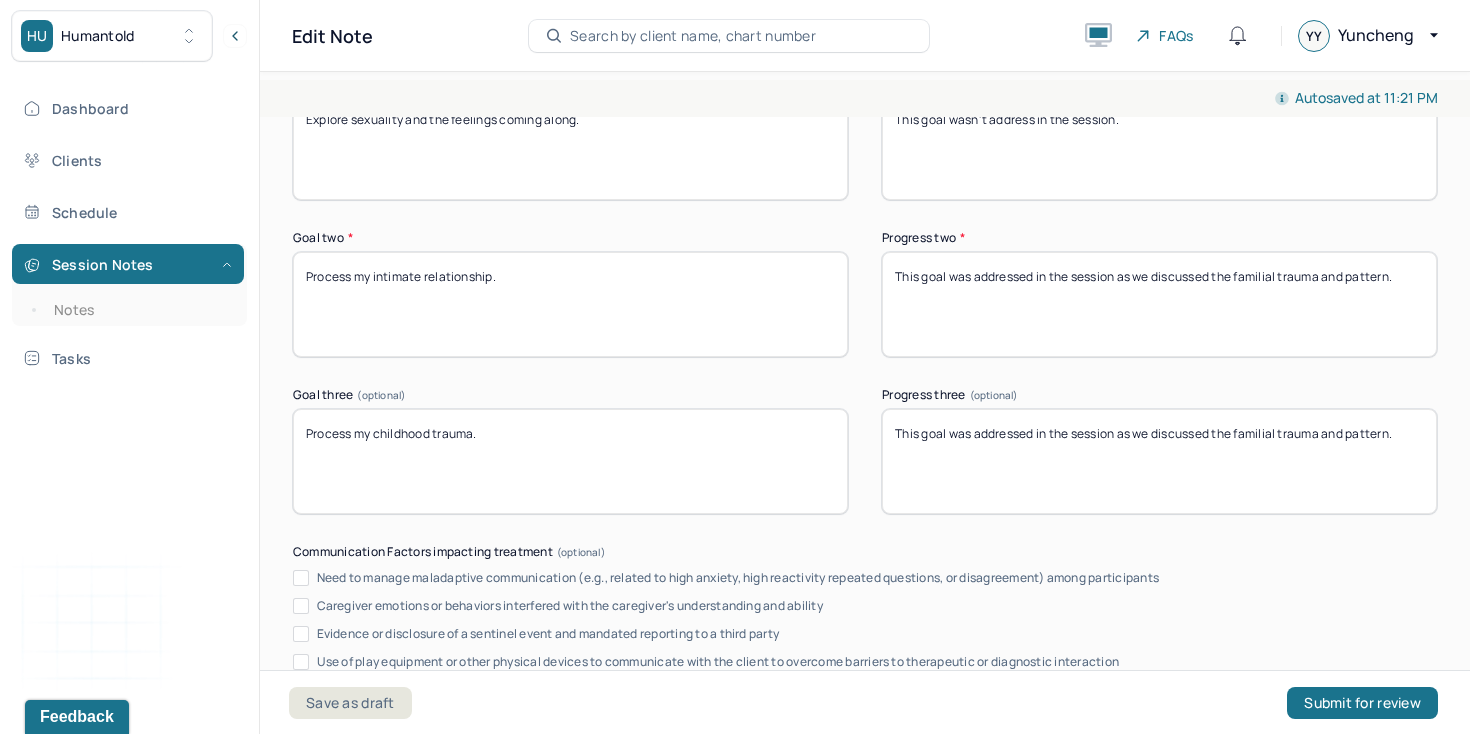 drag, startPoint x: 1209, startPoint y: 281, endPoint x: 1385, endPoint y: 281, distance: 176 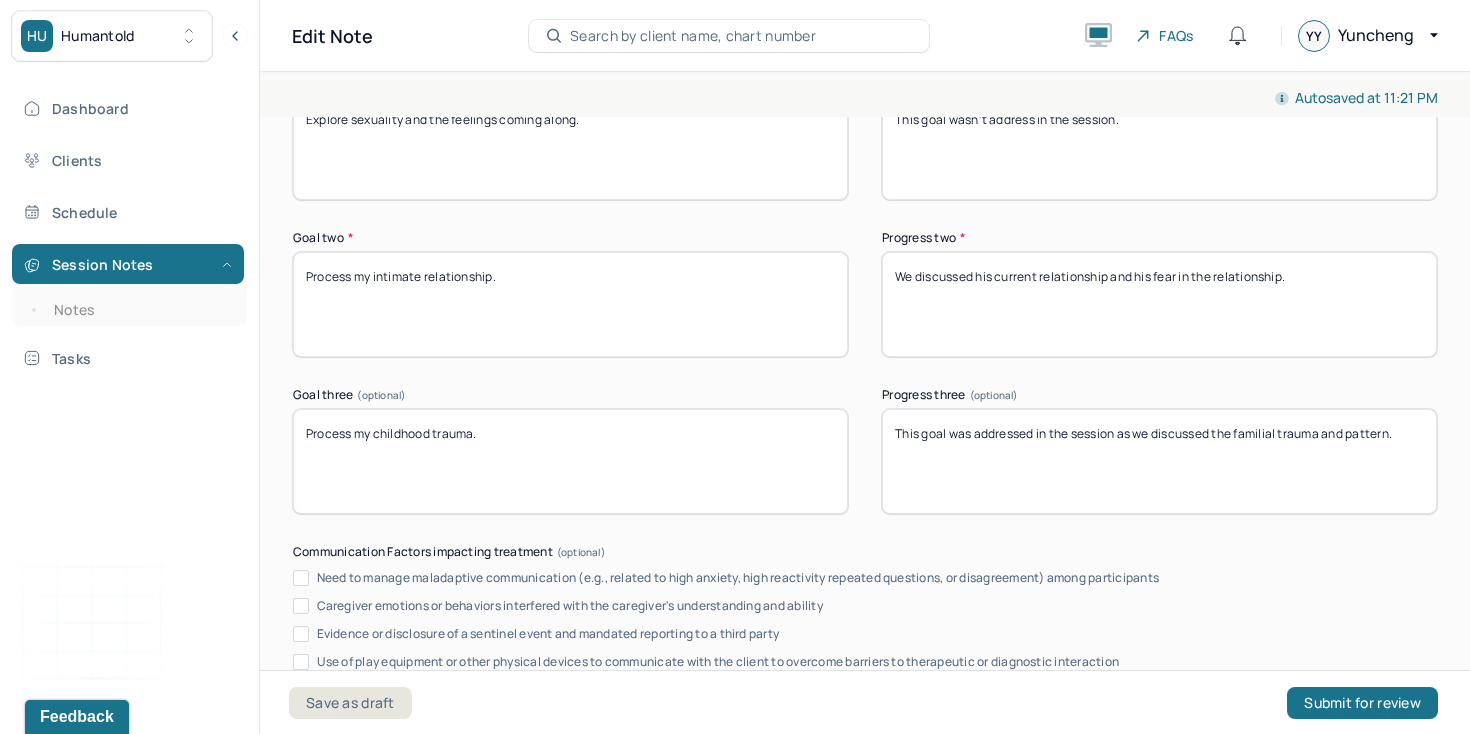 type on "We discussed his current relationship and his fear in the relationship." 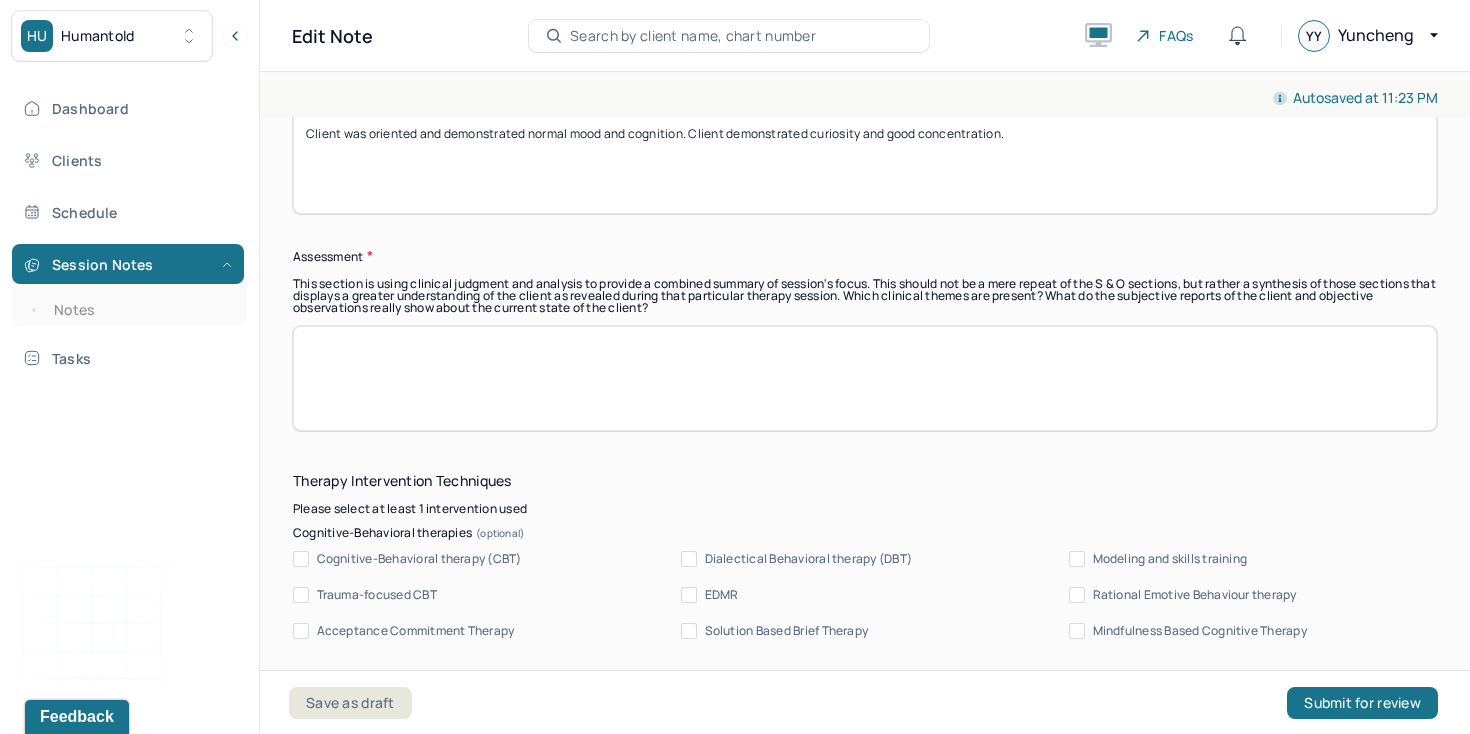scroll, scrollTop: 1702, scrollLeft: 0, axis: vertical 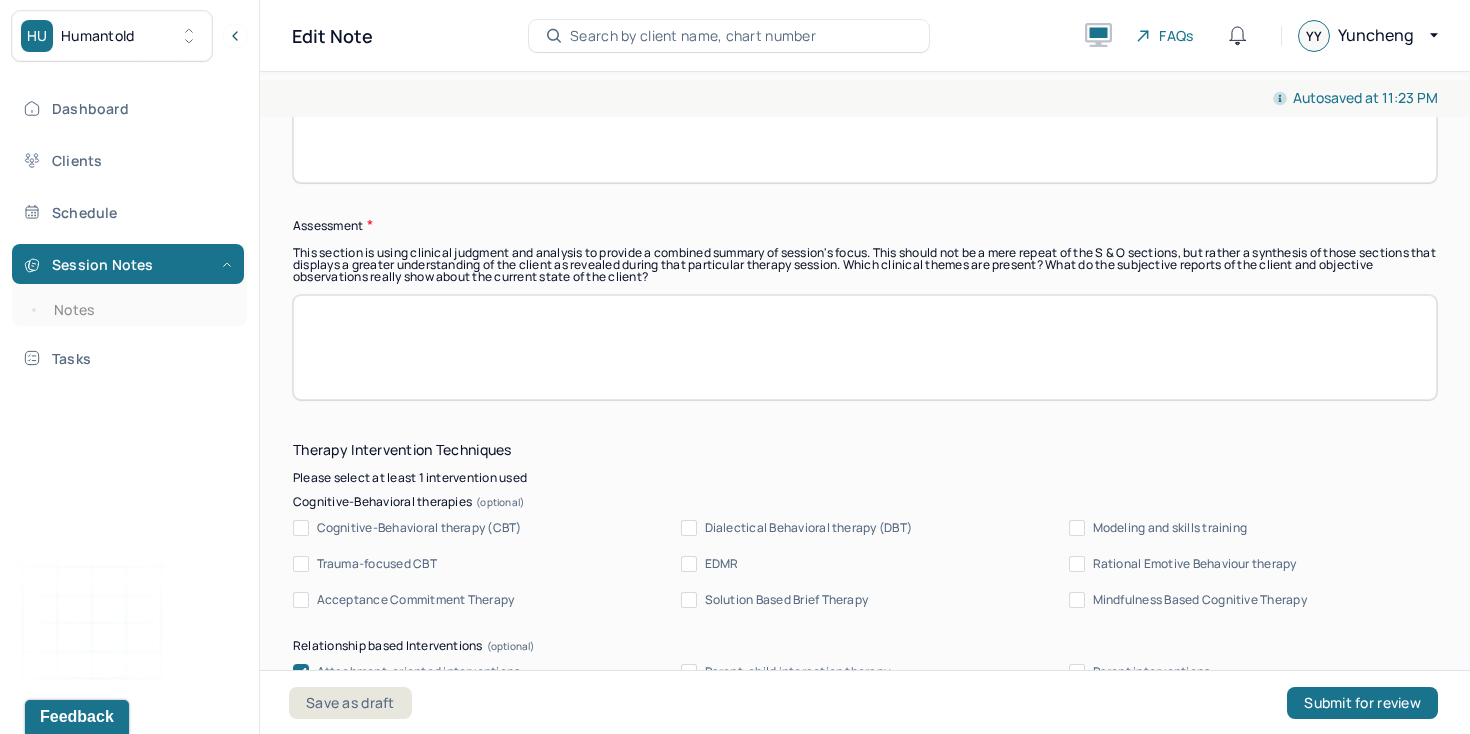 click at bounding box center (865, 347) 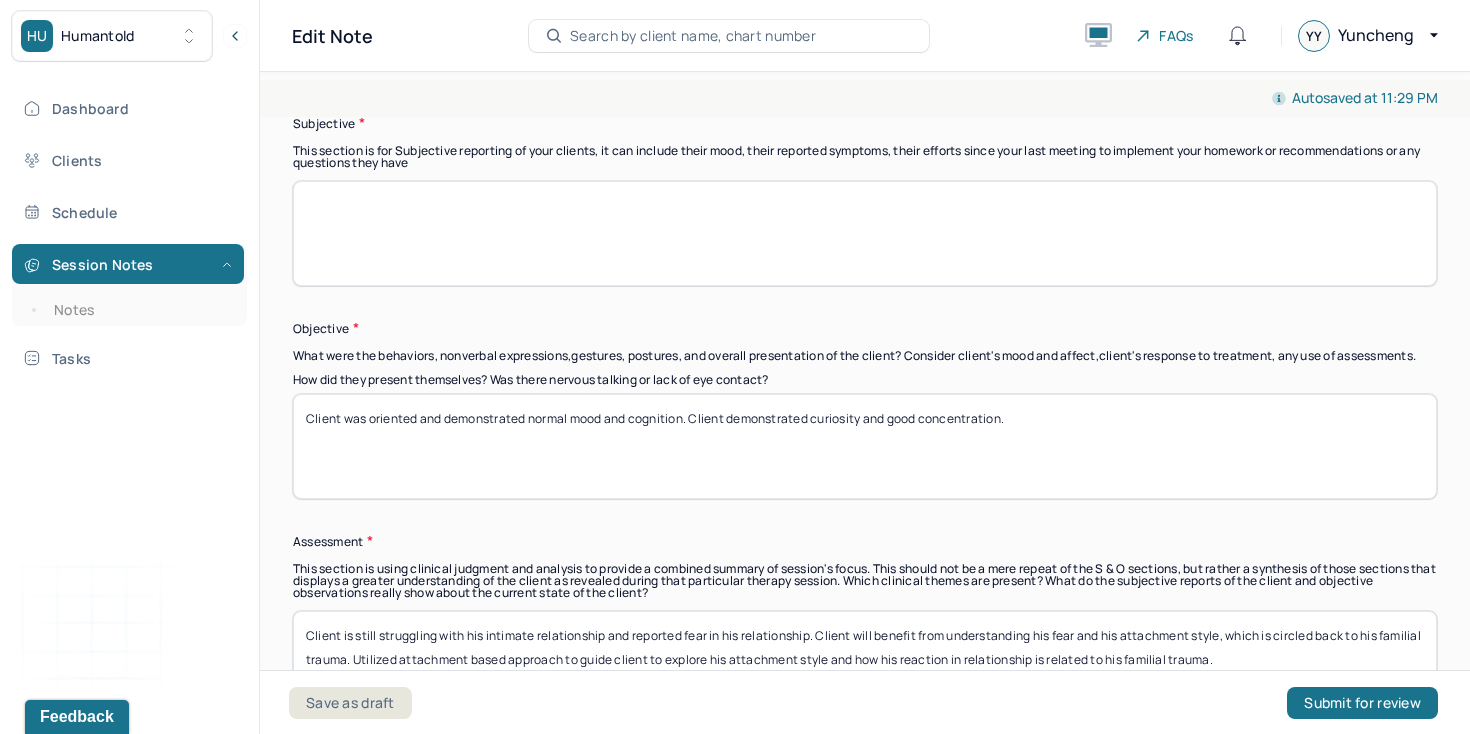 scroll, scrollTop: 1361, scrollLeft: 0, axis: vertical 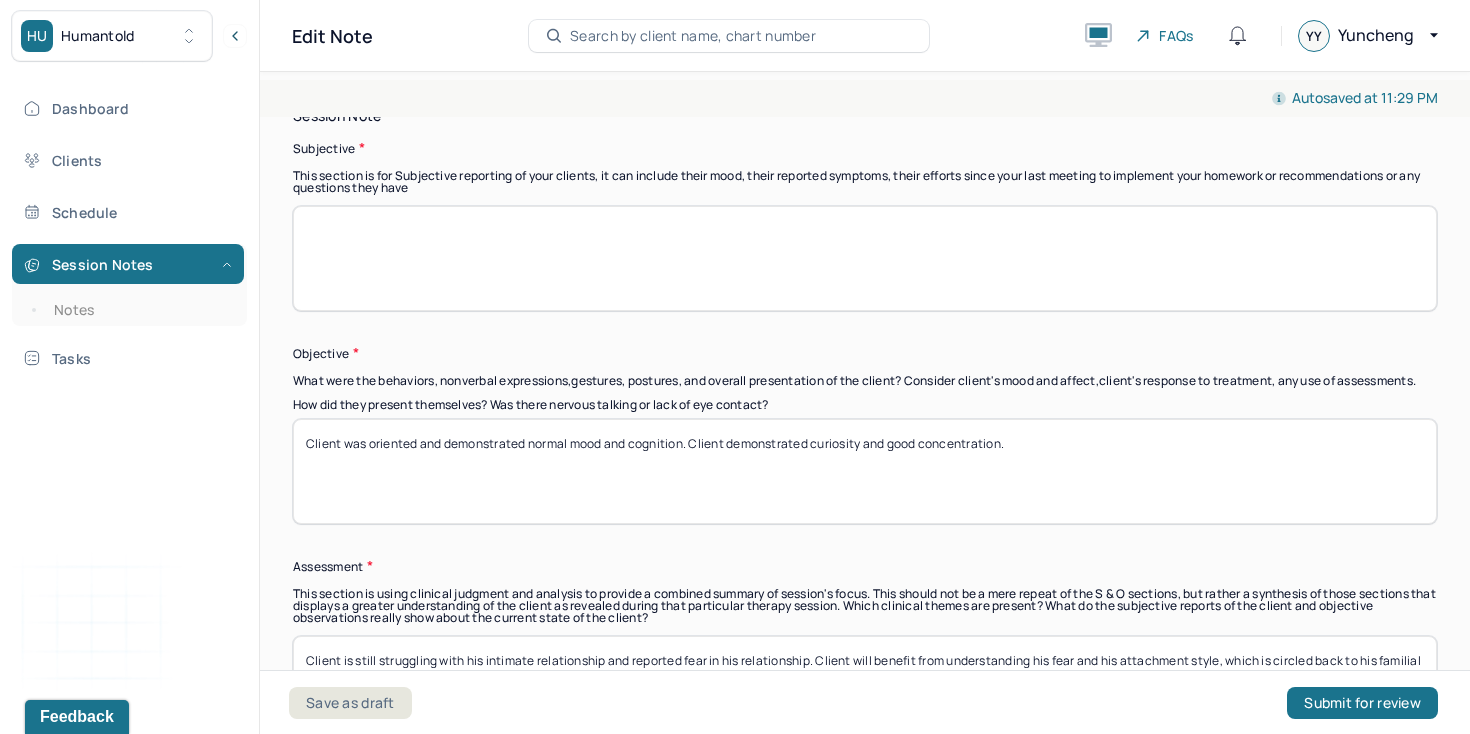 type on "Client is still struggling with his intimate relationship and reported fear in his relationship. Client will benefit from understanding his fear and his attachment style, which is circled back to his familial trauma. Utilized attachment based approach to guide client to explore his attachment style and how his reaction in relationship is related to his familial trauma." 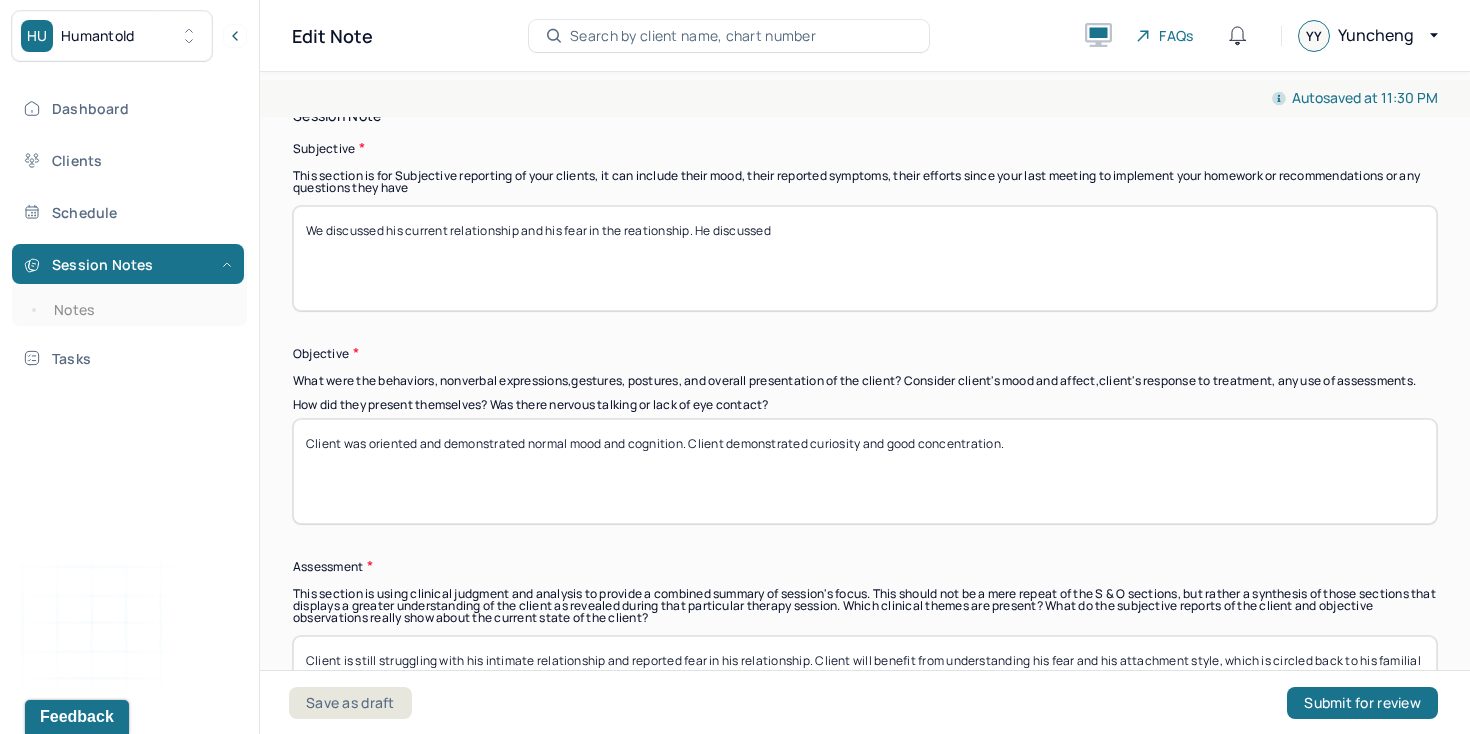 click on "We discussed his current relationship and his fear in the reationship. He discussed" at bounding box center (865, 258) 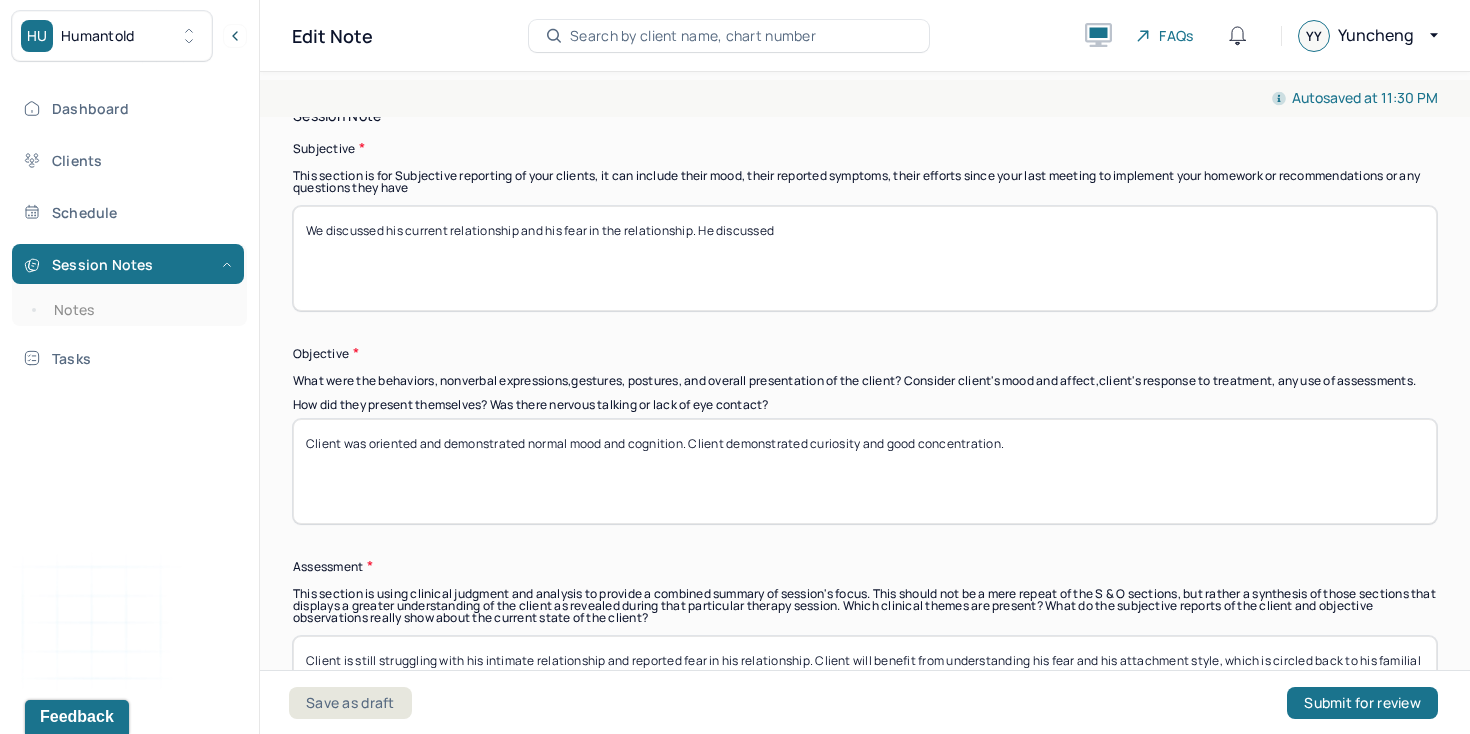 click on "We discussed his current relationship and his fear in the reationship. He discussed" at bounding box center [865, 258] 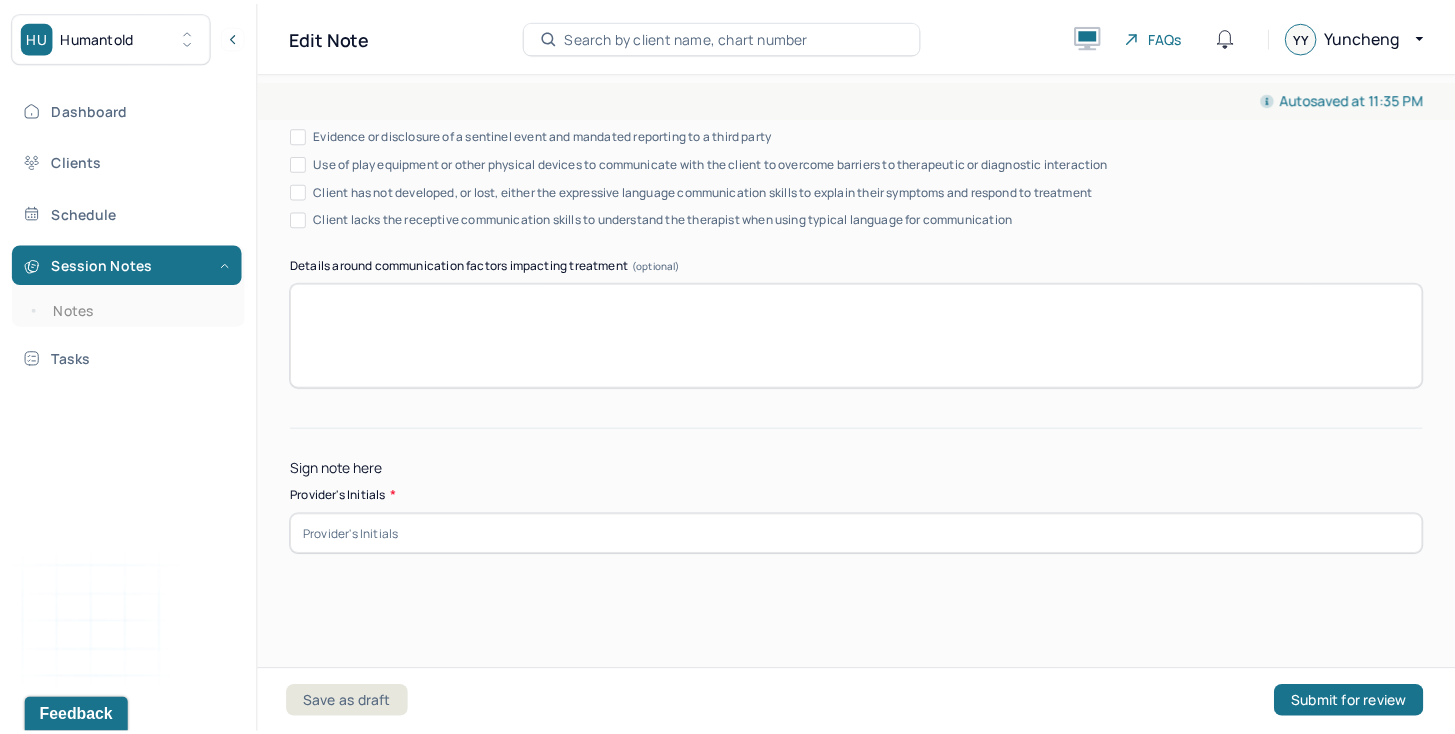scroll, scrollTop: 3869, scrollLeft: 0, axis: vertical 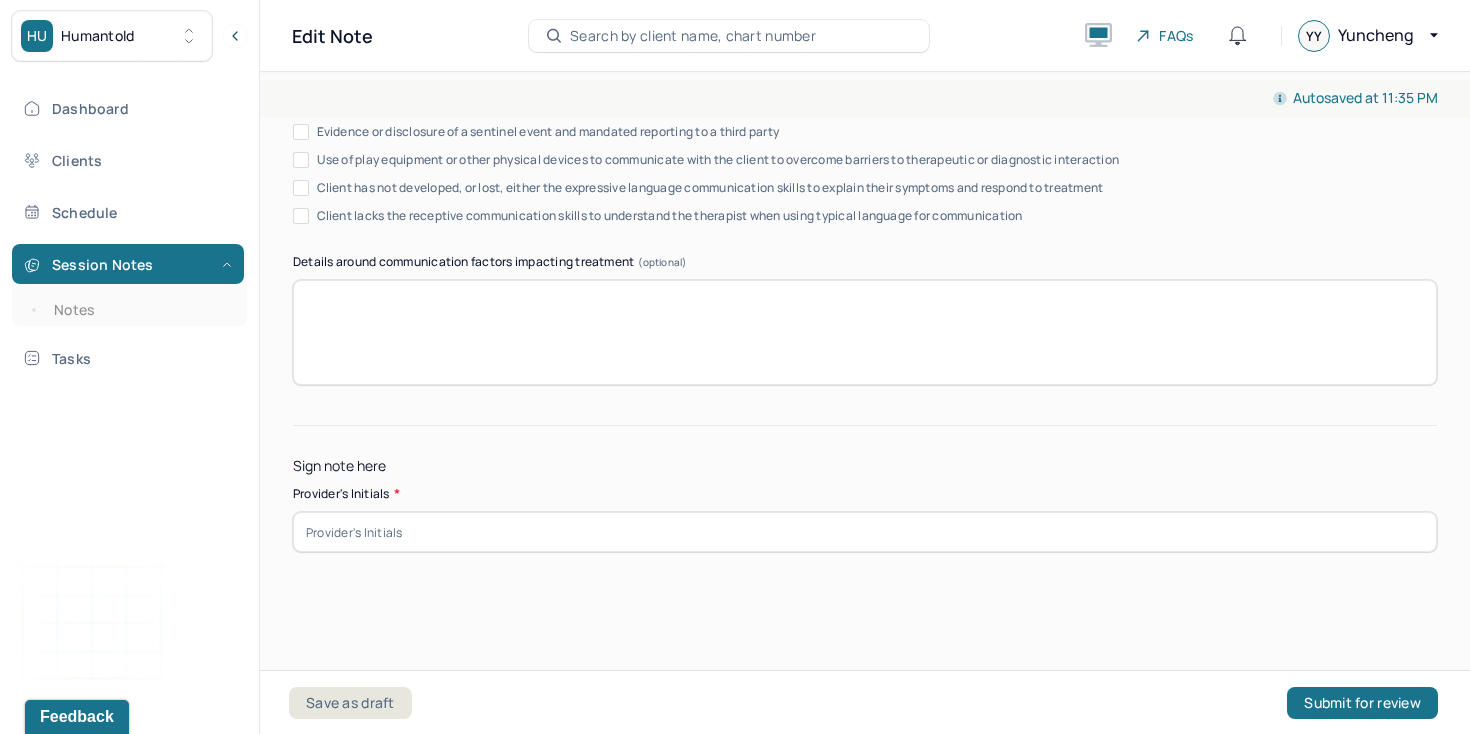 type on "We discussed his current relationship and his fear in the relationship. He shared that his friends relayed that his friends described his partner as abusive but client can understand his partner as it's a trauma reaction. We discussed the attachment style, his coping skills, and how that's relevant to his family dynamics." 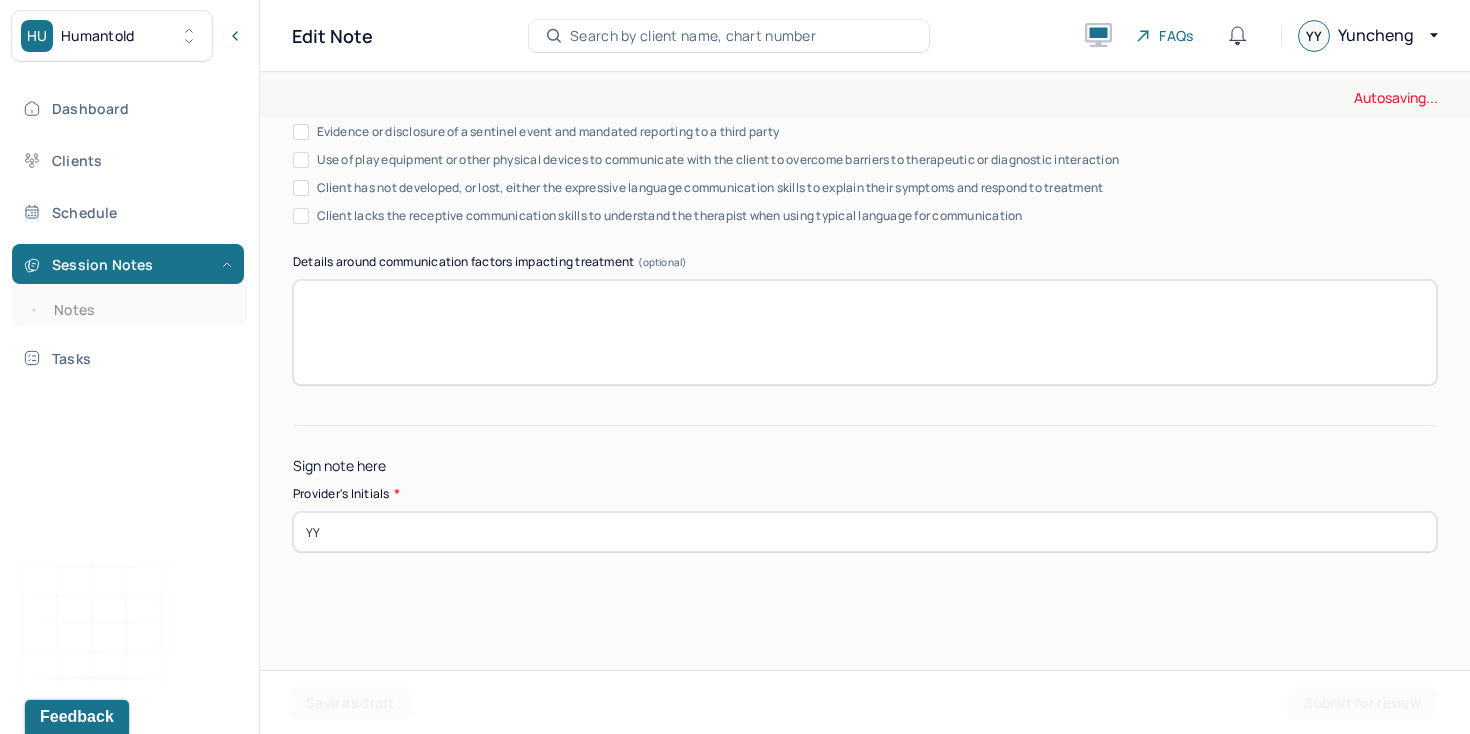 type on "YY" 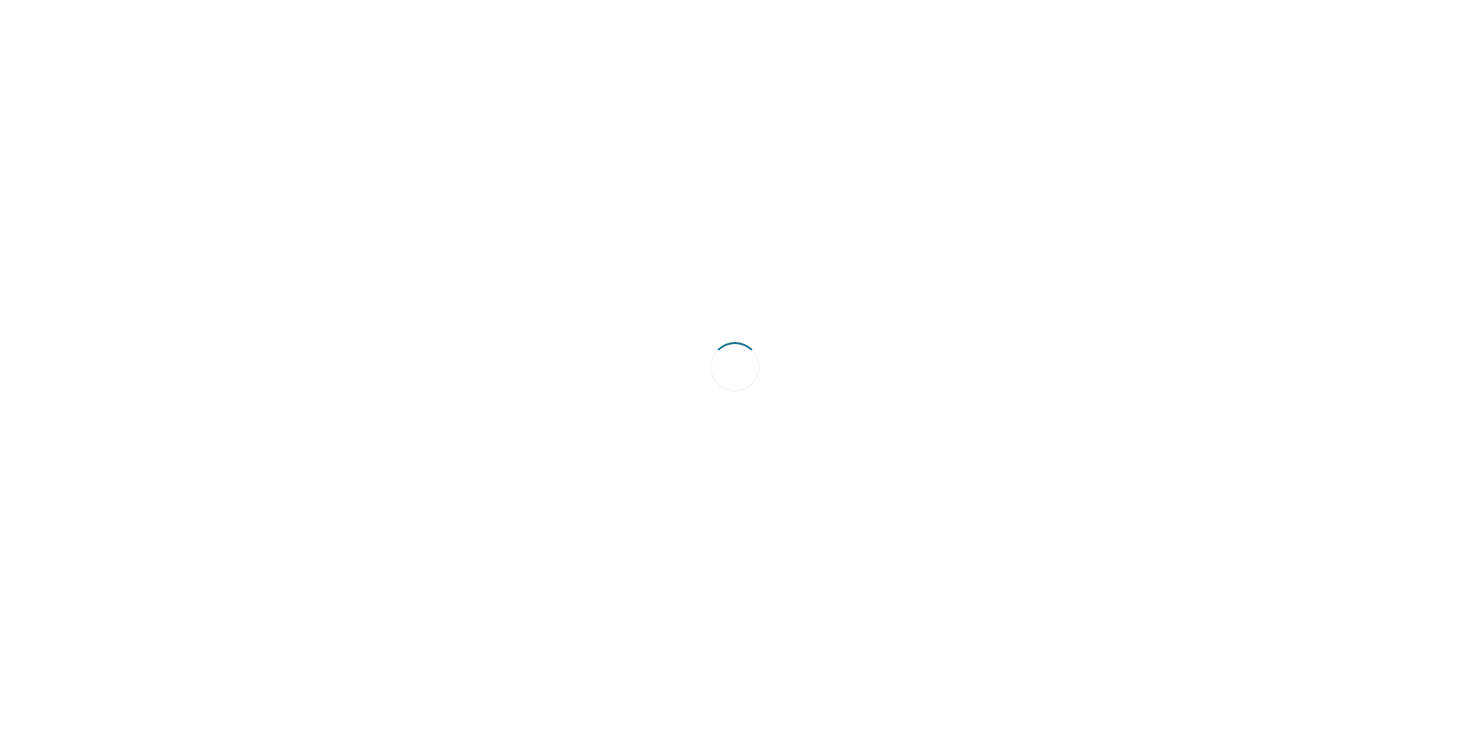 scroll, scrollTop: 0, scrollLeft: 0, axis: both 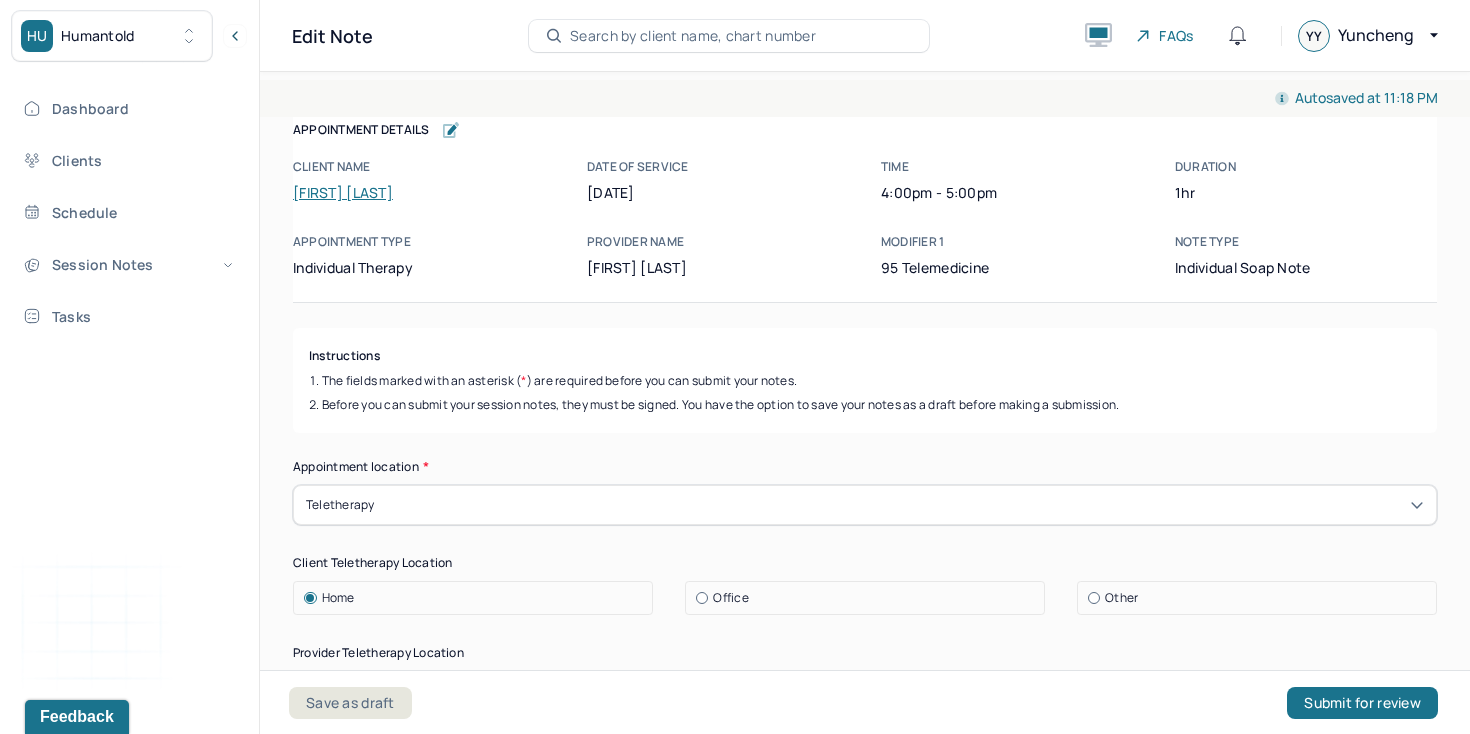 click on "[FIRST] [LAST]" at bounding box center (343, 192) 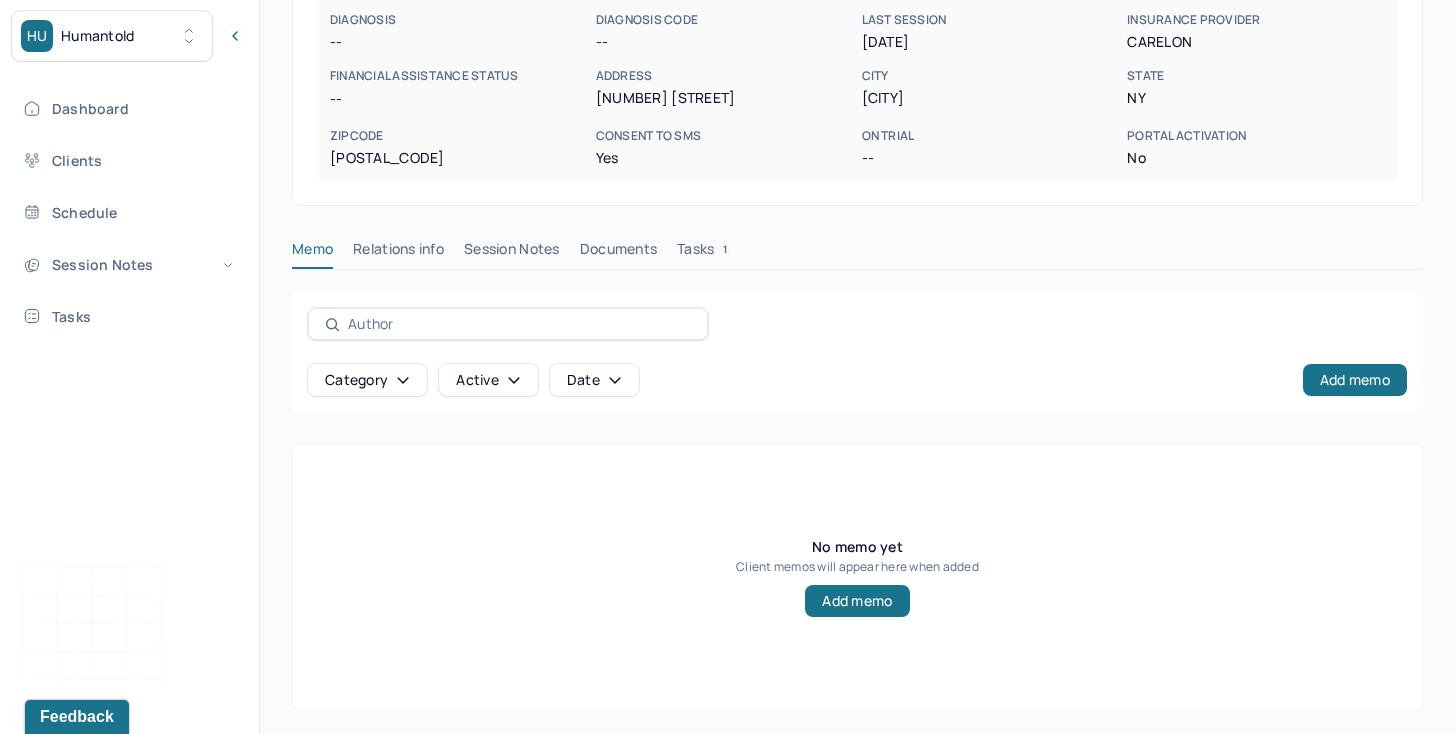 click on "Session Notes" at bounding box center (512, 253) 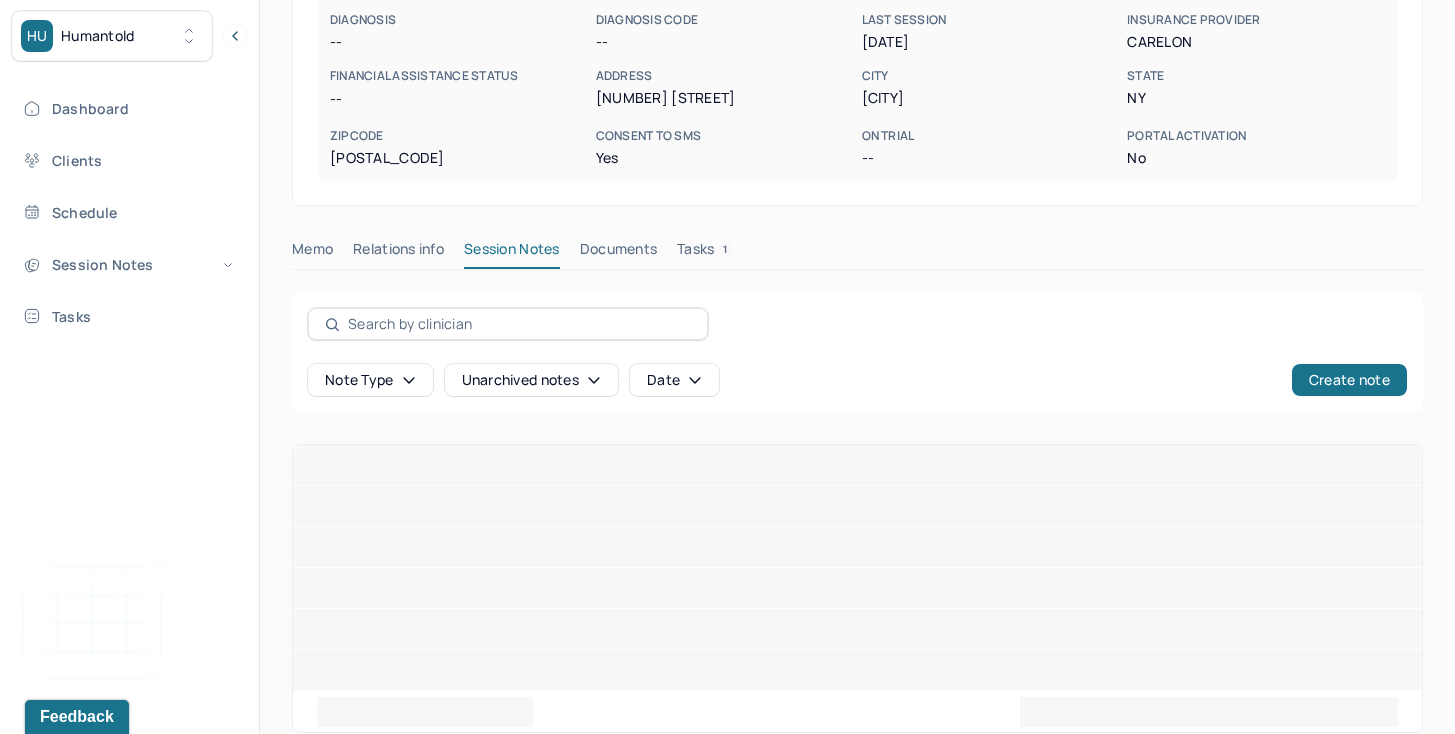 scroll, scrollTop: 254, scrollLeft: 0, axis: vertical 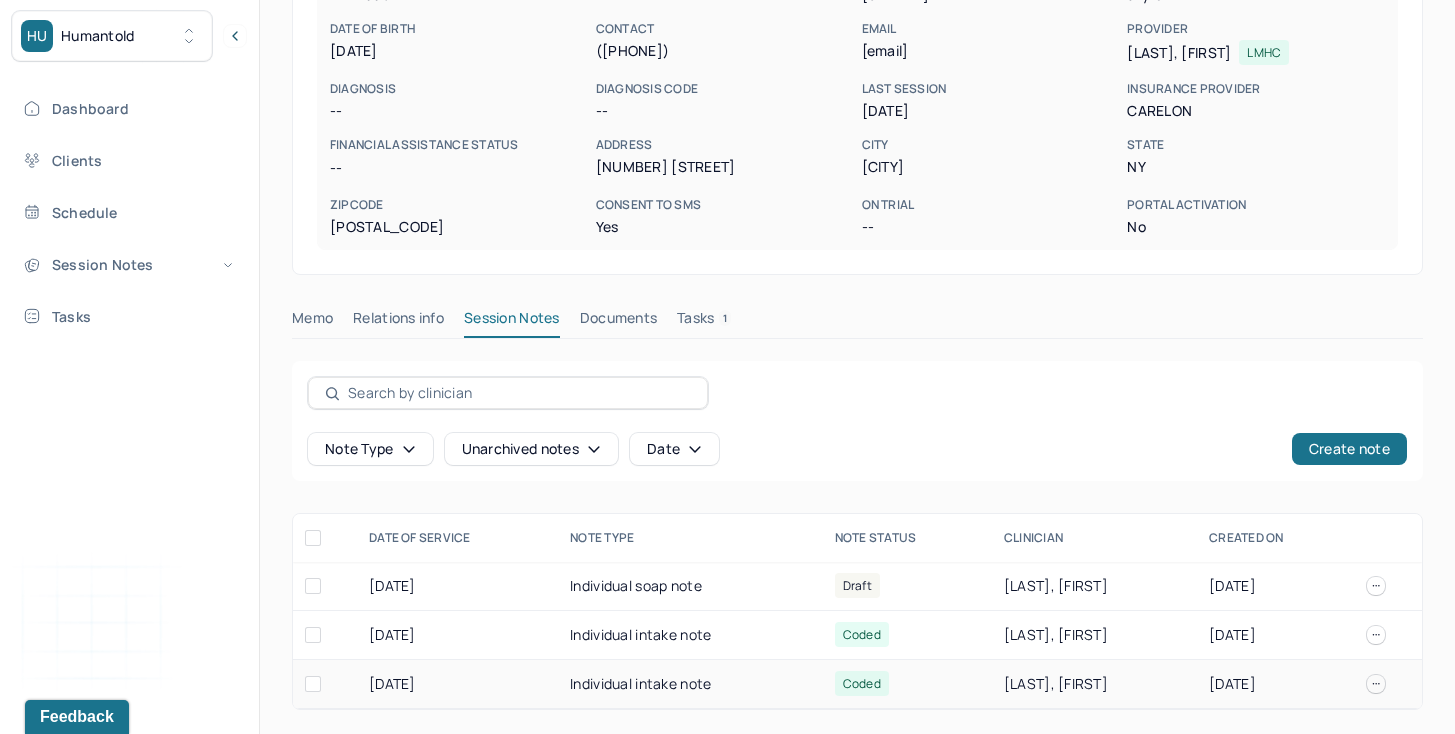click on "Individual intake note" at bounding box center [690, 684] 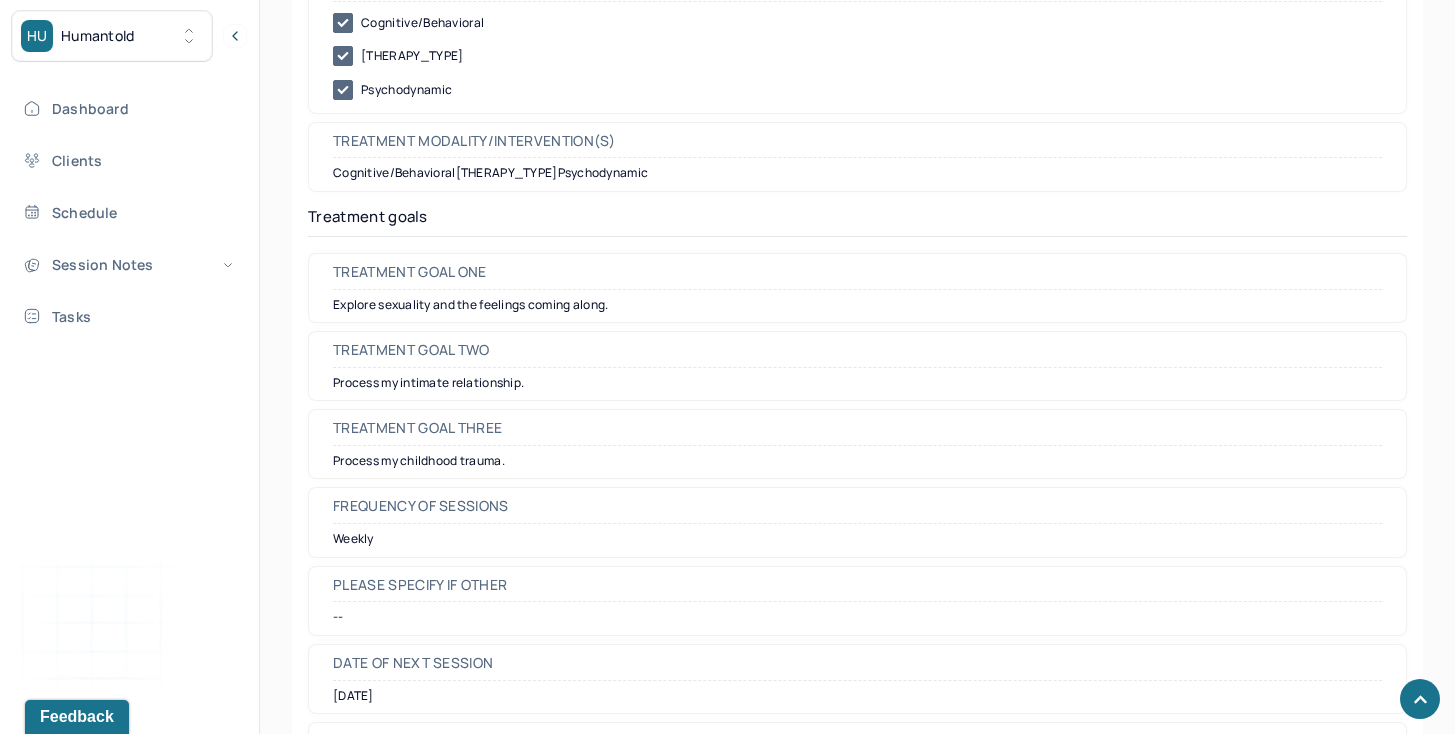 click on "Date of next session" at bounding box center (857, 668) 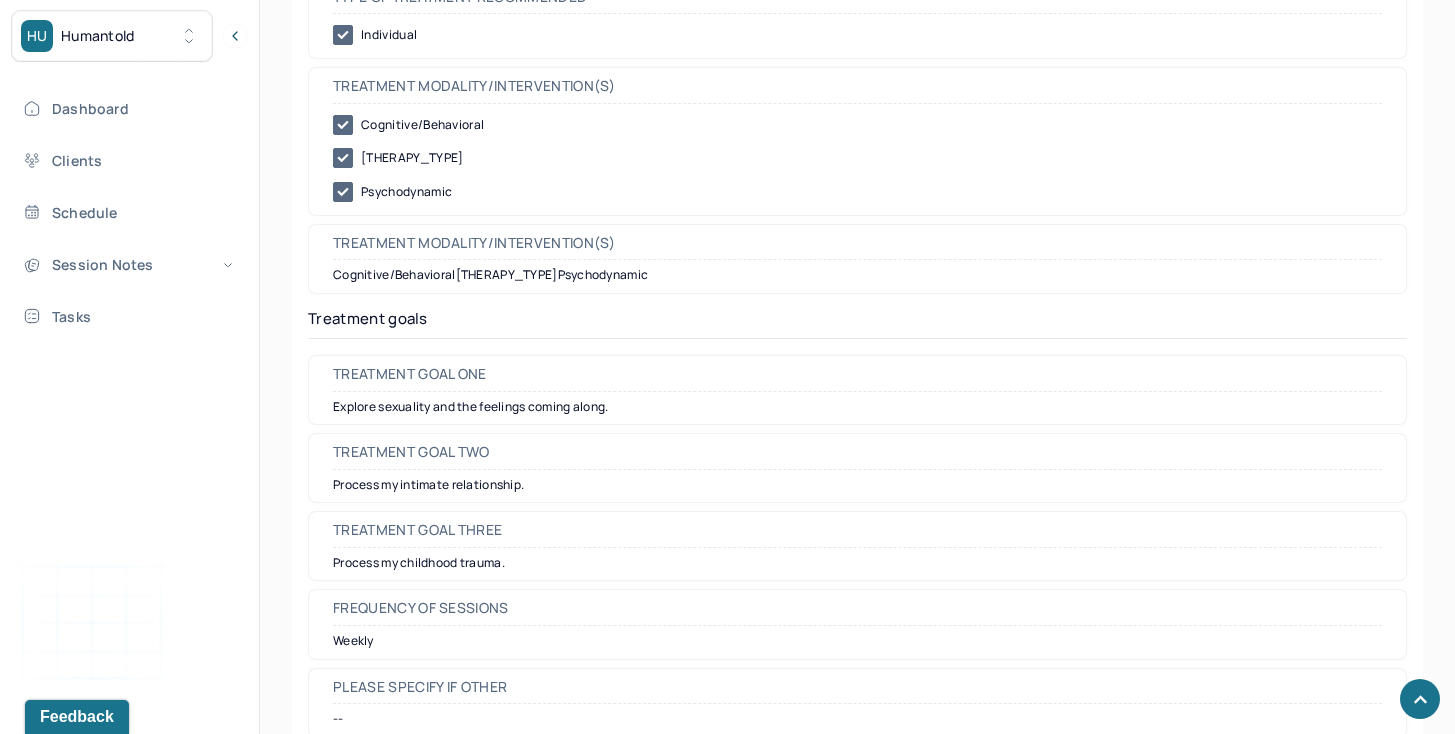 scroll, scrollTop: 8344, scrollLeft: 0, axis: vertical 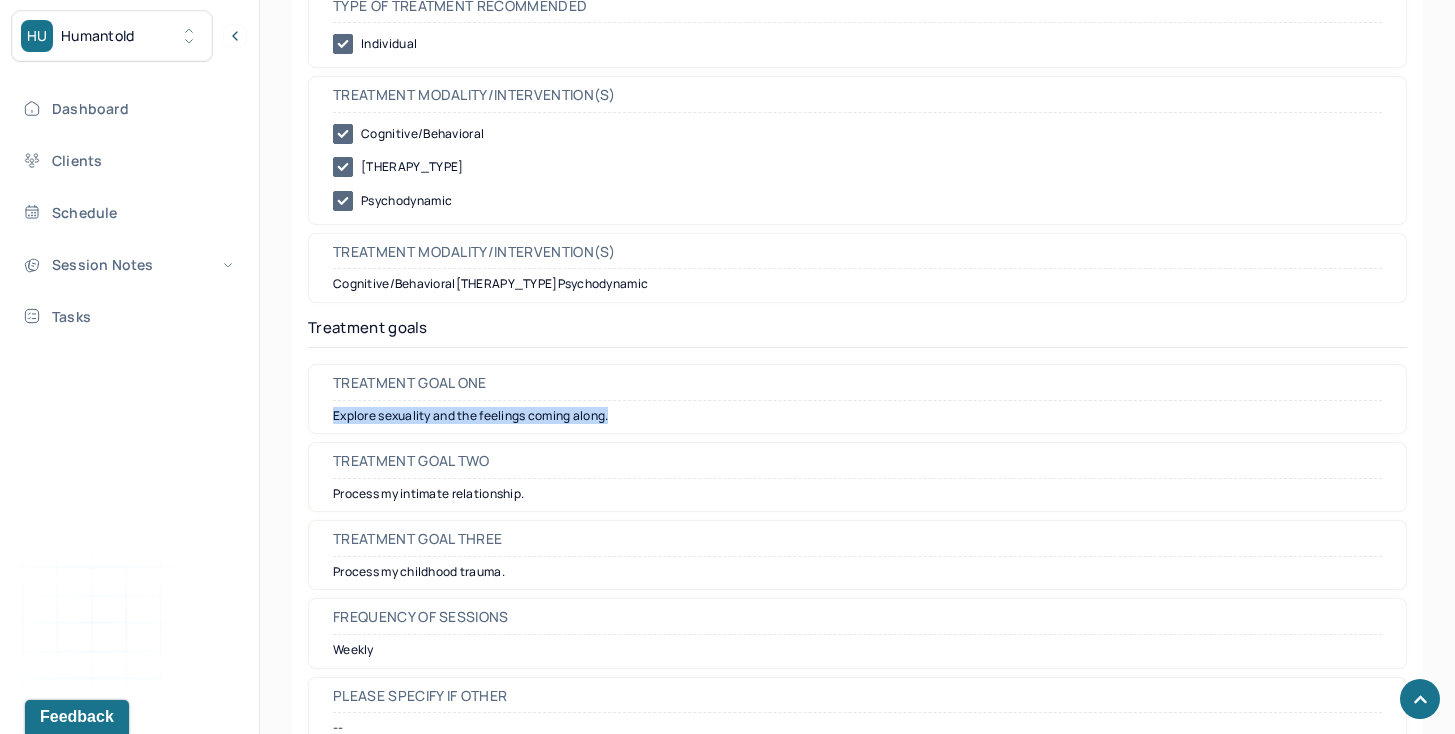 drag, startPoint x: 638, startPoint y: 417, endPoint x: 329, endPoint y: 415, distance: 309.00647 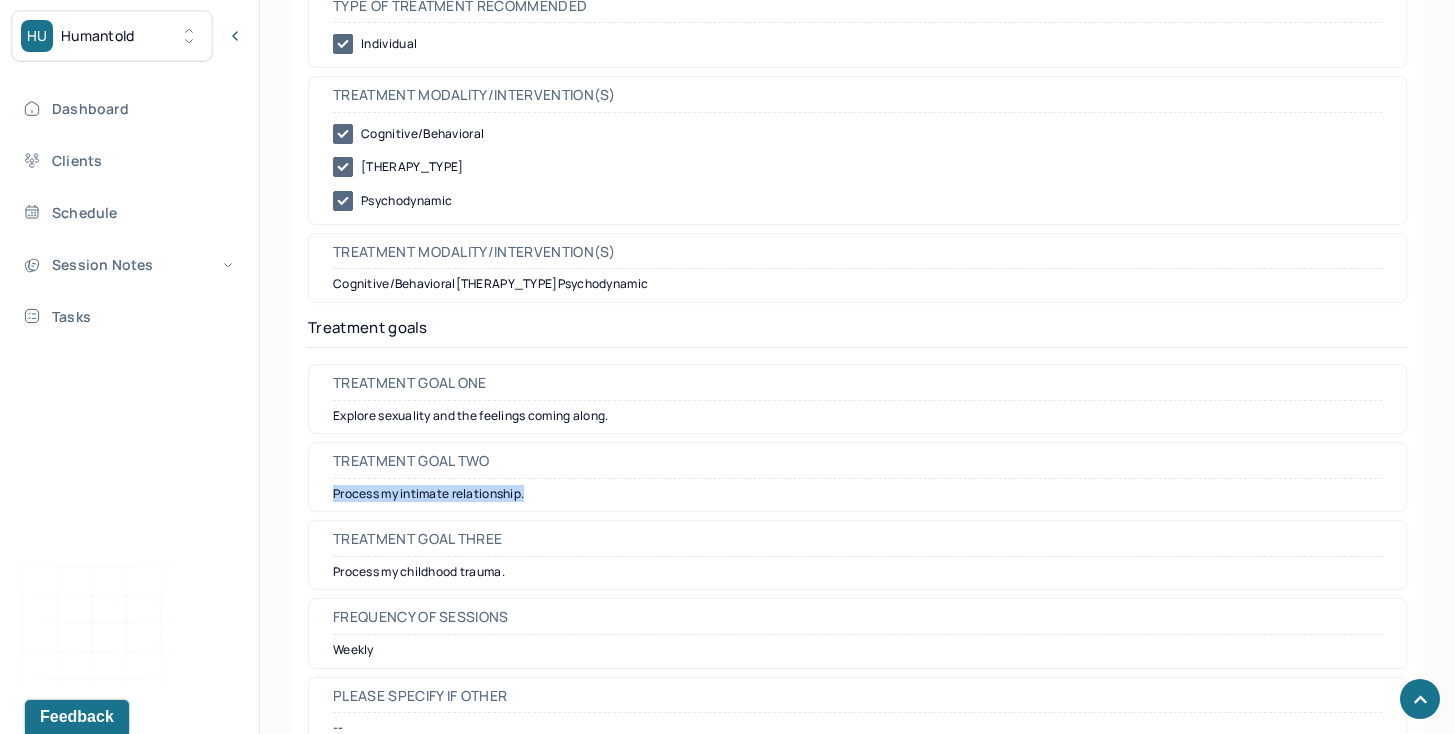 drag, startPoint x: 552, startPoint y: 504, endPoint x: 336, endPoint y: 504, distance: 216 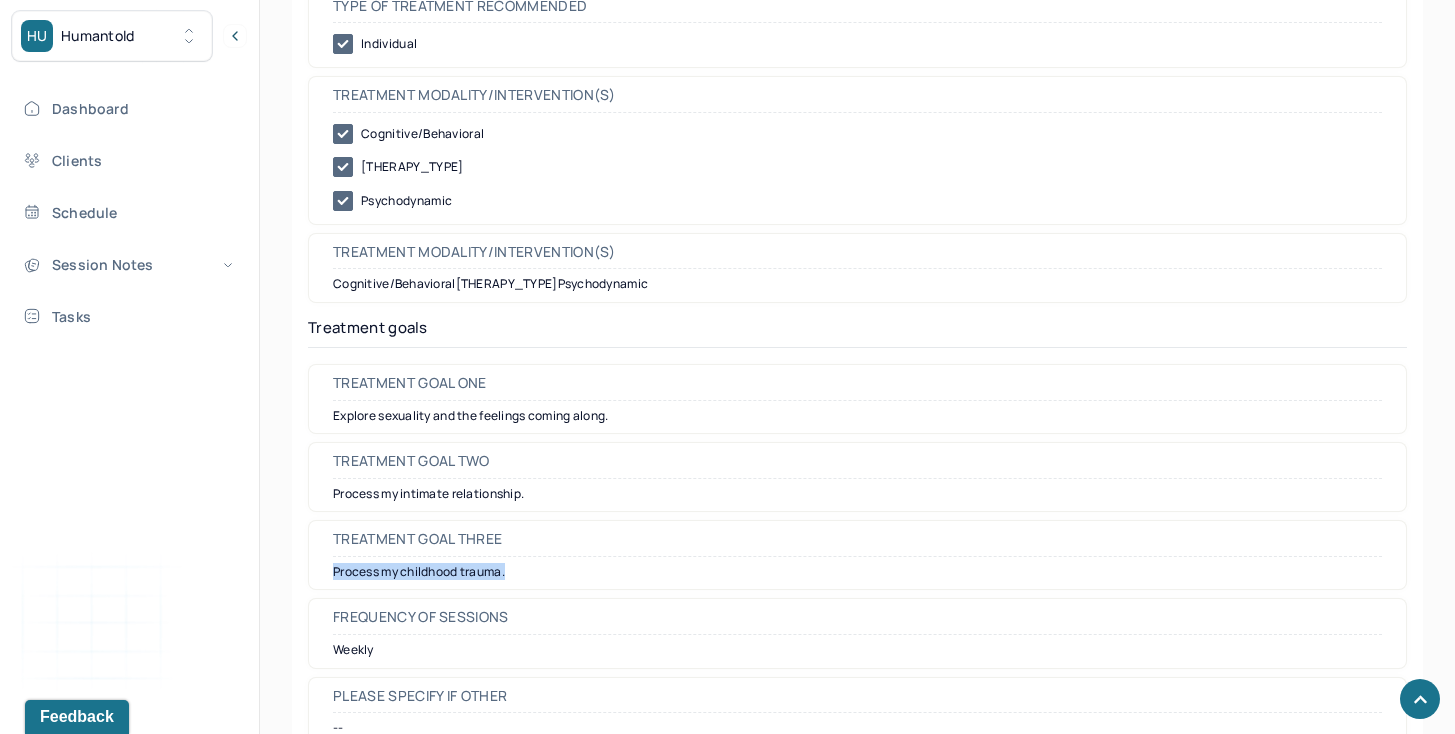 drag, startPoint x: 517, startPoint y: 583, endPoint x: 336, endPoint y: 576, distance: 181.13531 